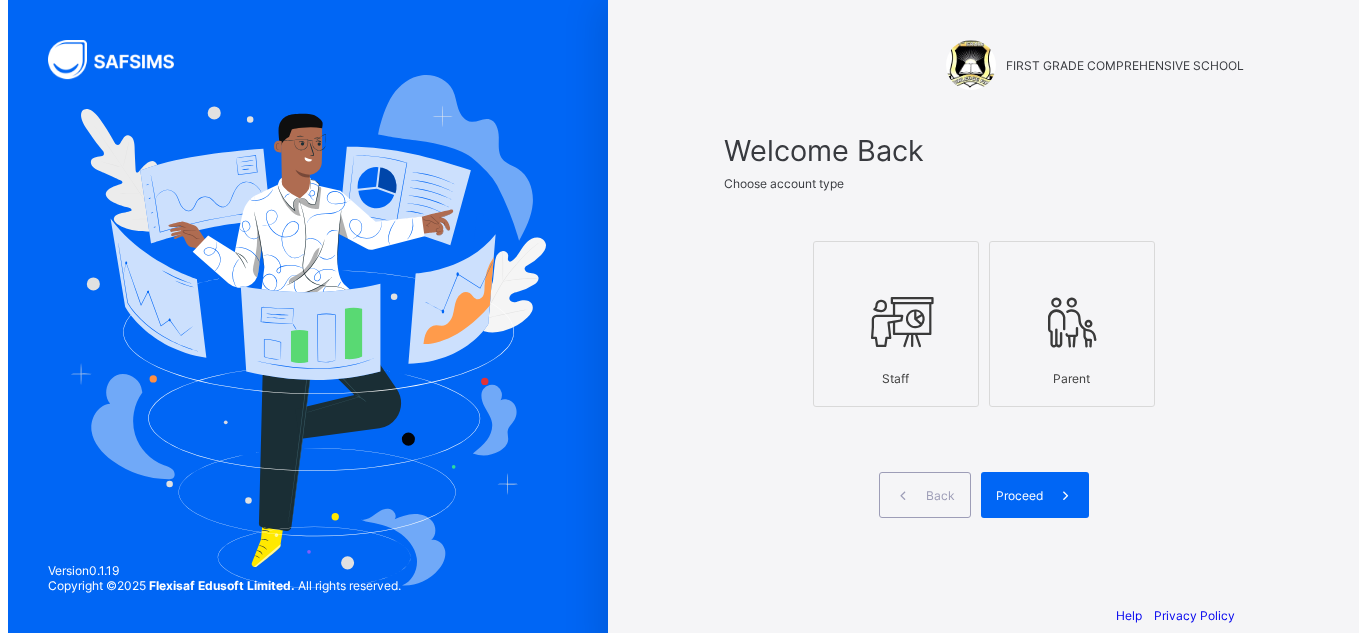 scroll, scrollTop: 0, scrollLeft: 0, axis: both 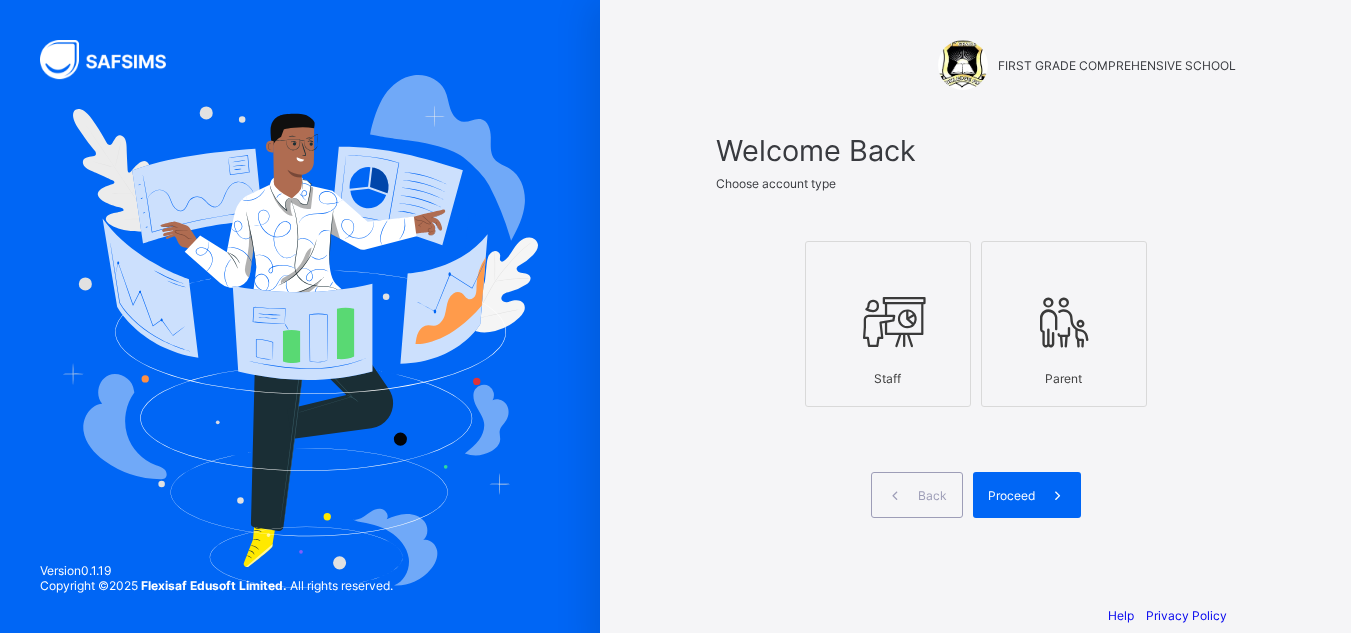 click on "Staff" at bounding box center [888, 378] 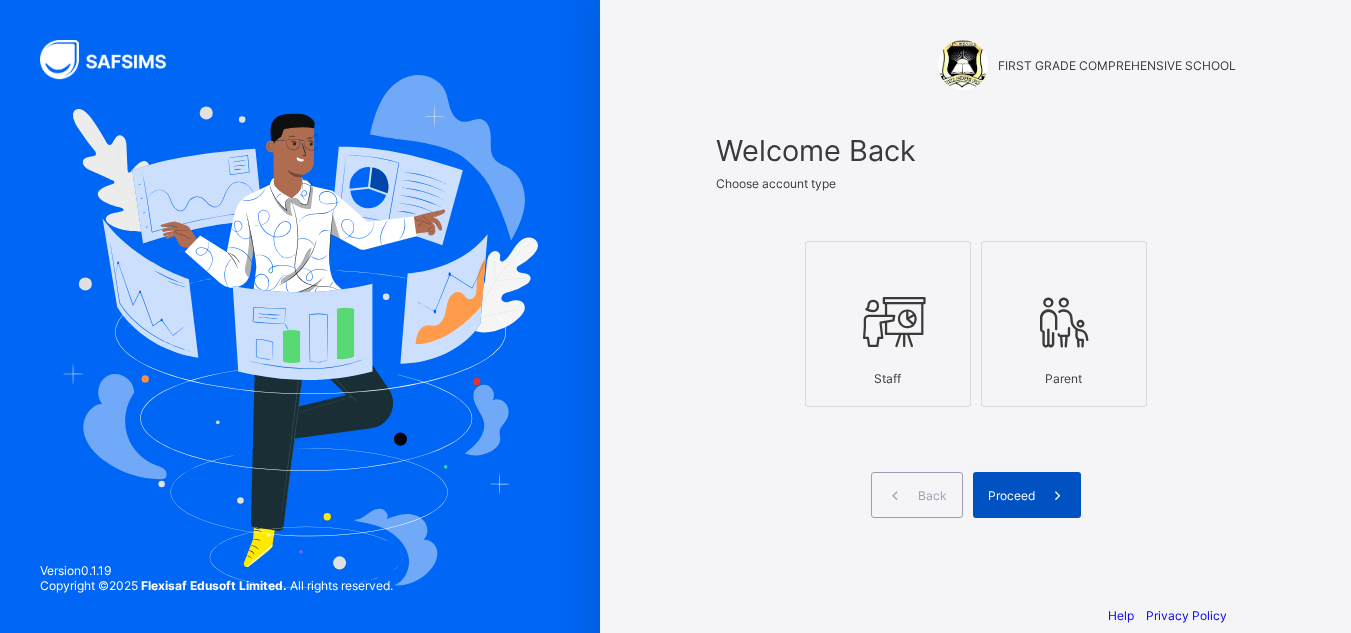 click on "Proceed" at bounding box center (1011, 495) 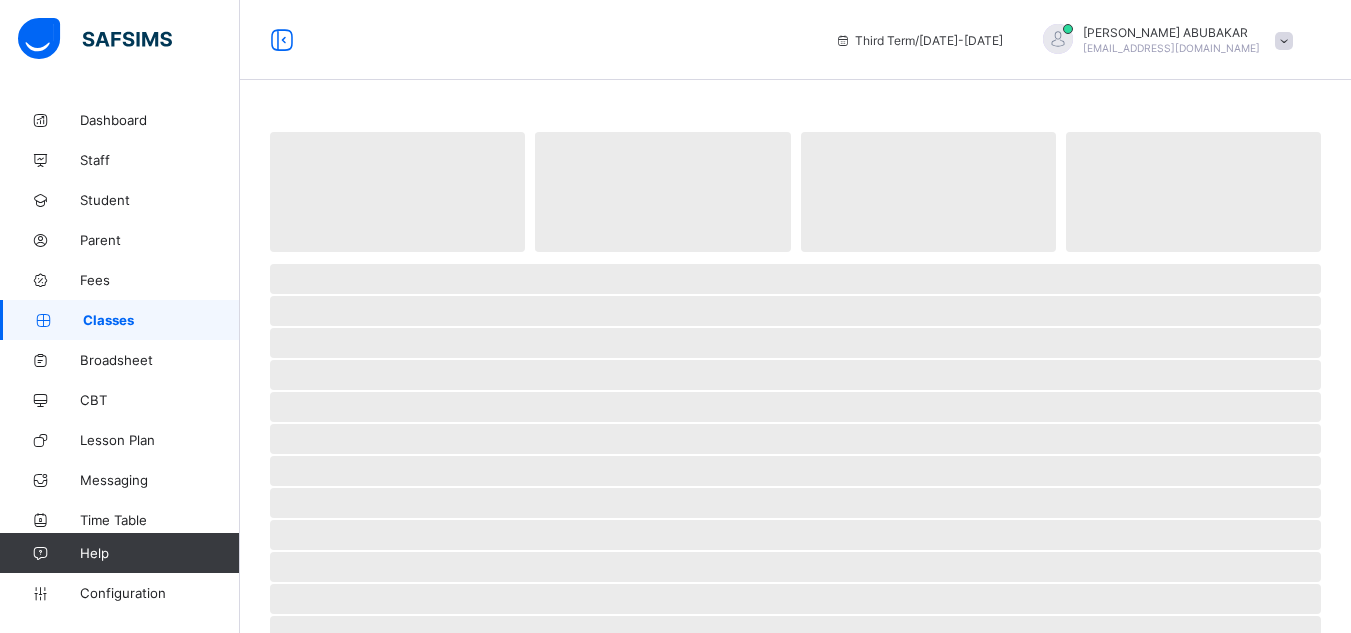 scroll, scrollTop: 0, scrollLeft: 0, axis: both 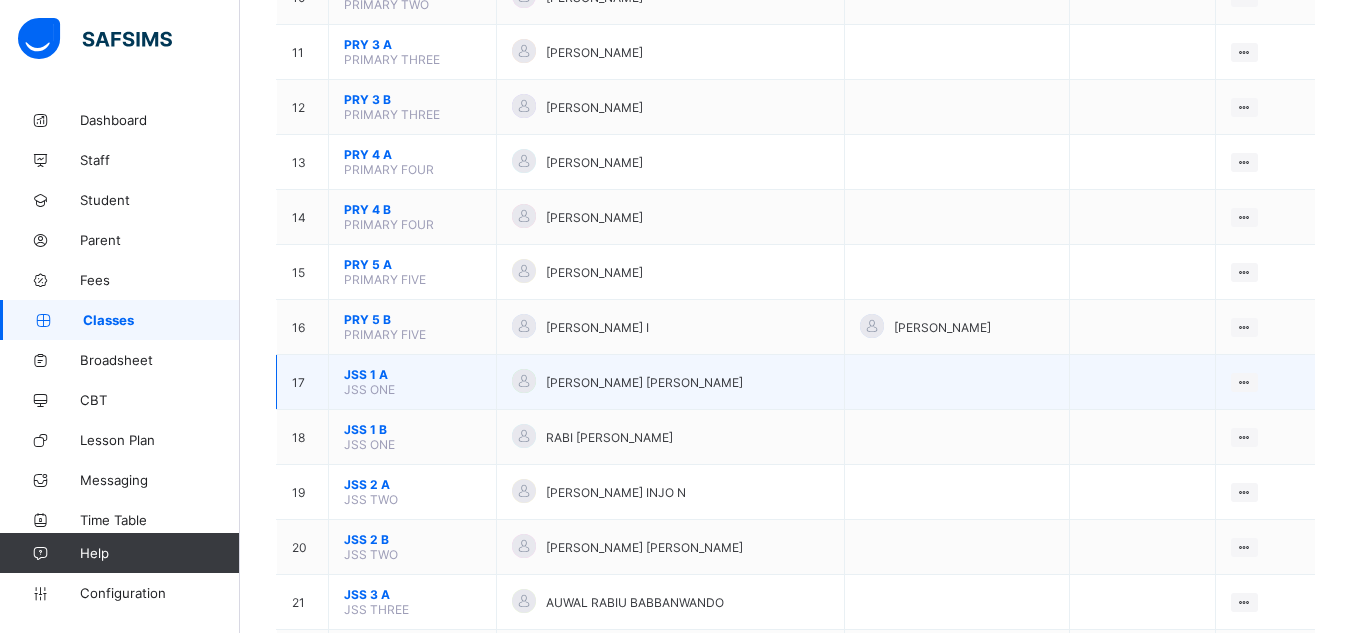 click on "JSS 1   A" at bounding box center [412, 374] 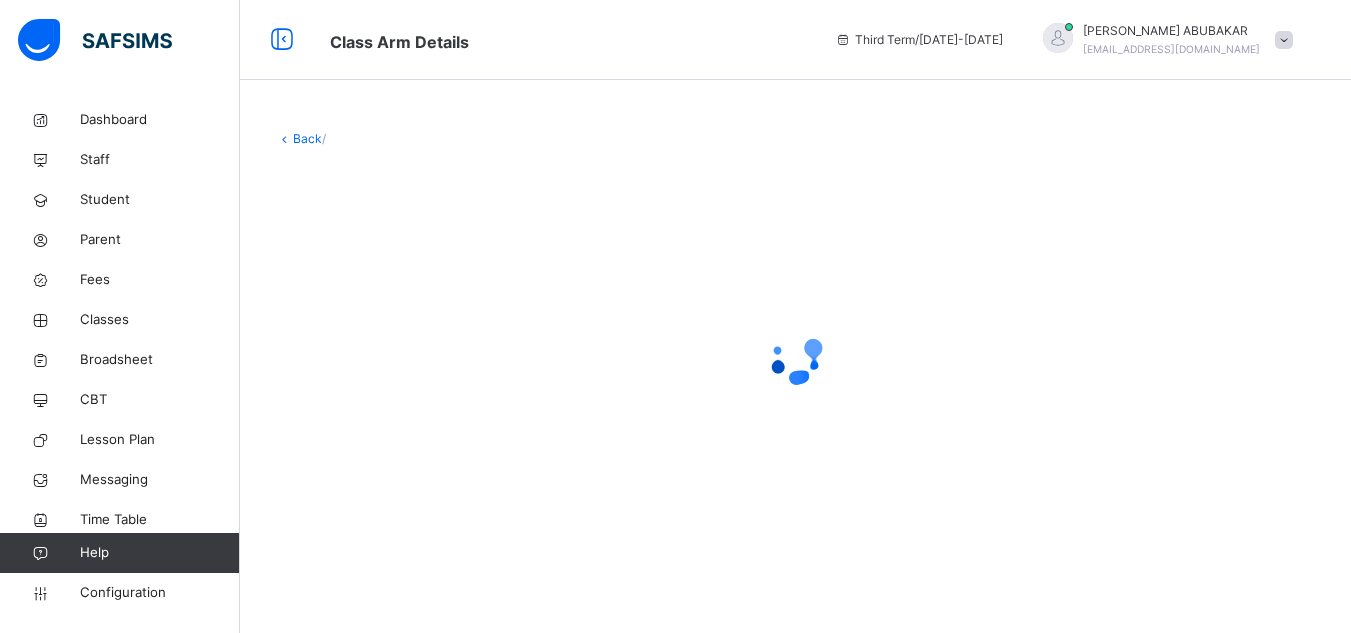 scroll, scrollTop: 0, scrollLeft: 0, axis: both 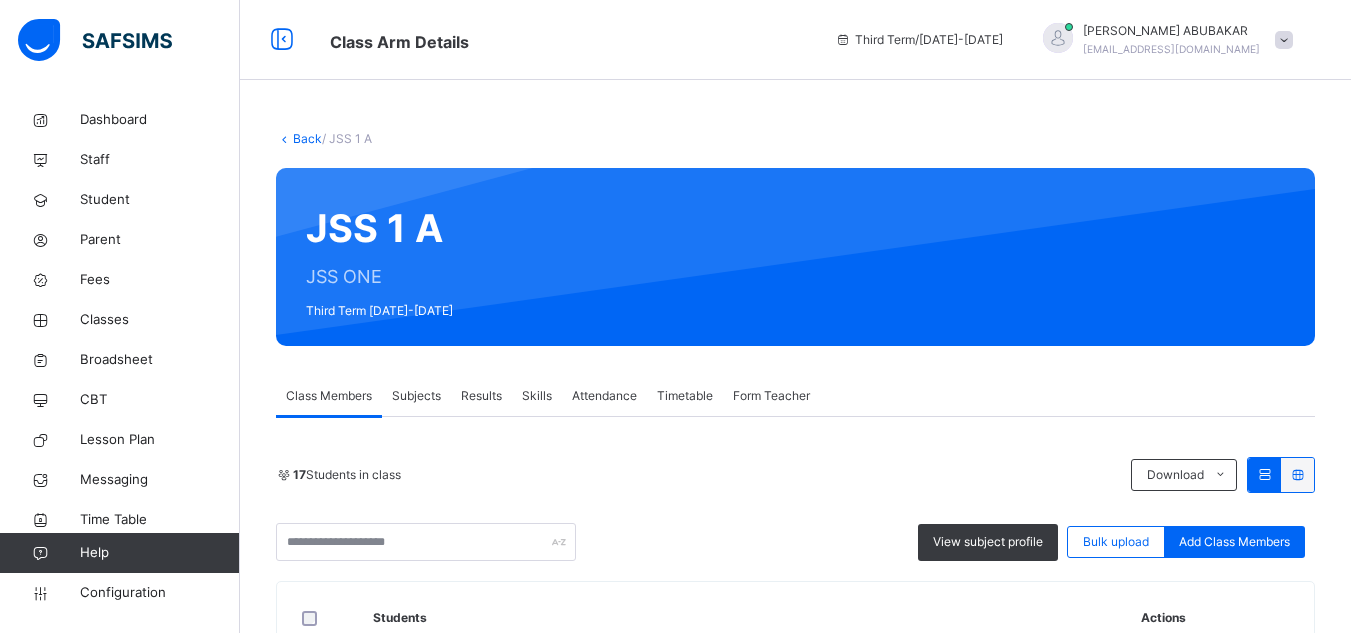 click on "Subjects" at bounding box center [416, 396] 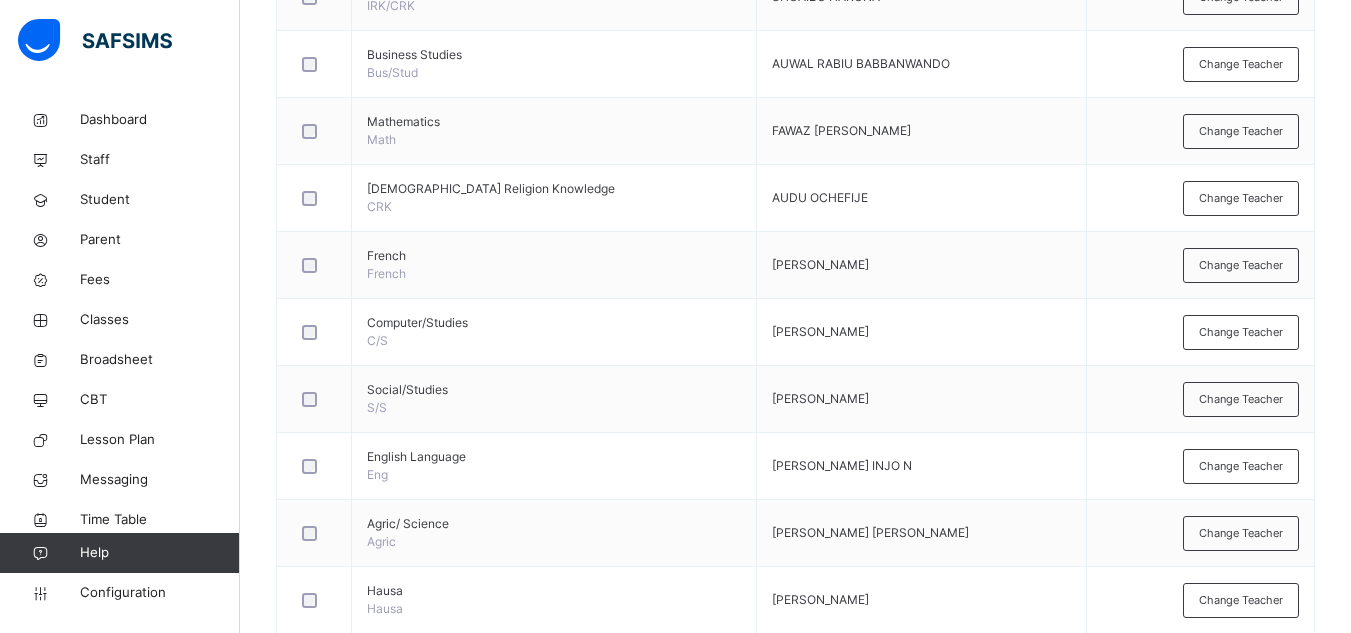 scroll, scrollTop: 1223, scrollLeft: 0, axis: vertical 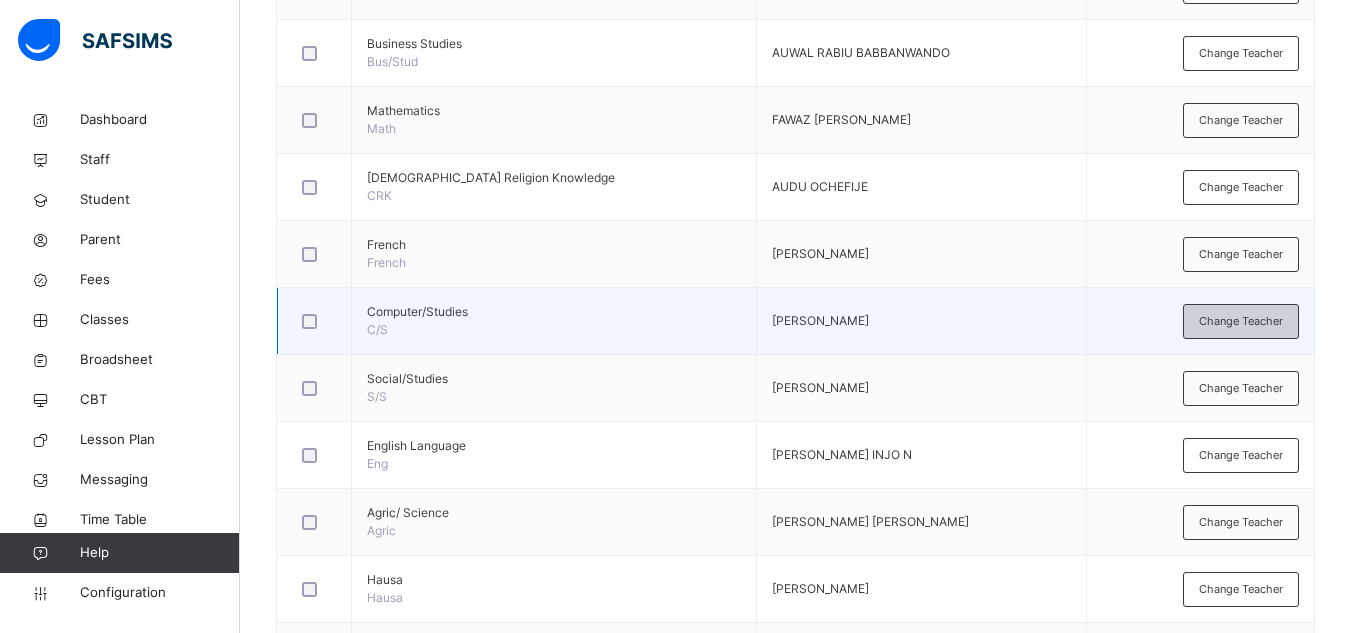 click on "Change Teacher" at bounding box center (1241, 321) 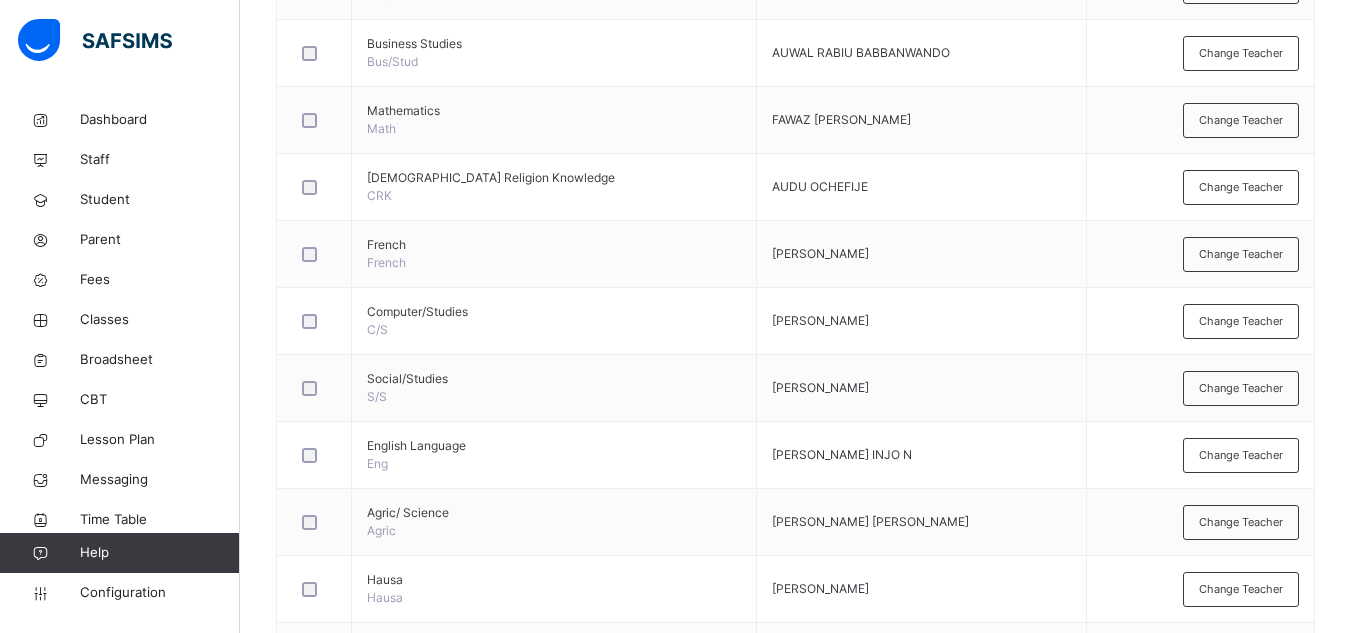 click 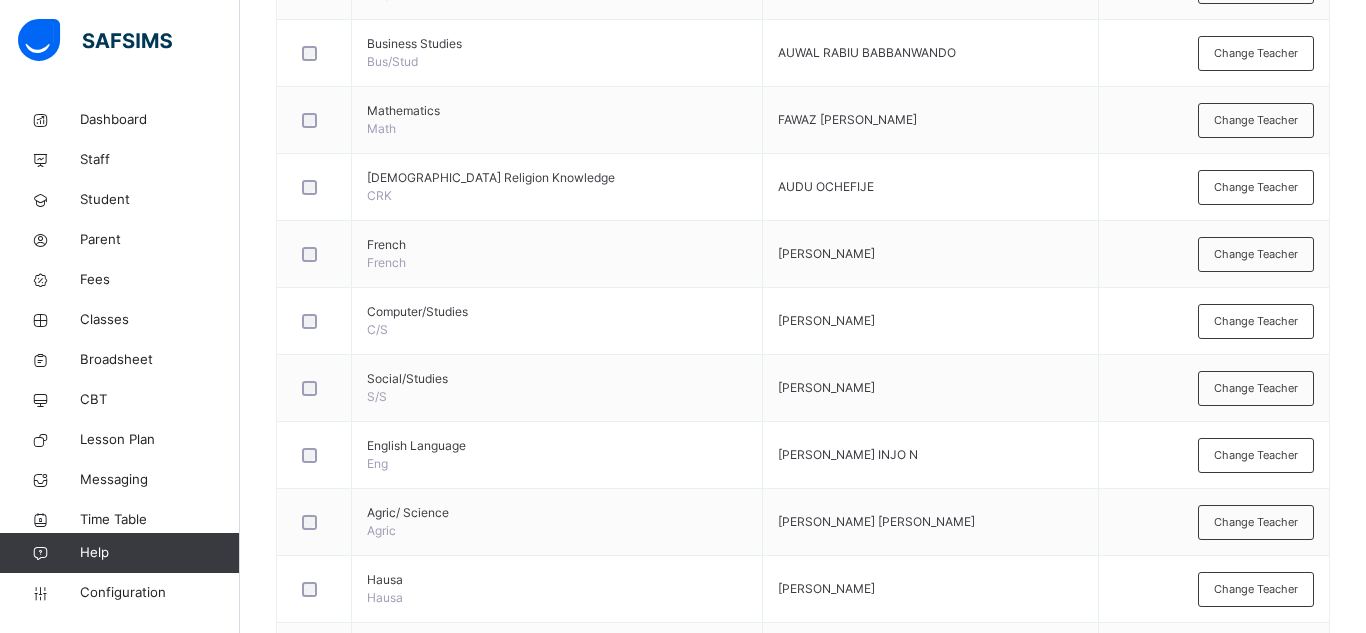 click on "Select subject teacher's name" at bounding box center (725, 1057) 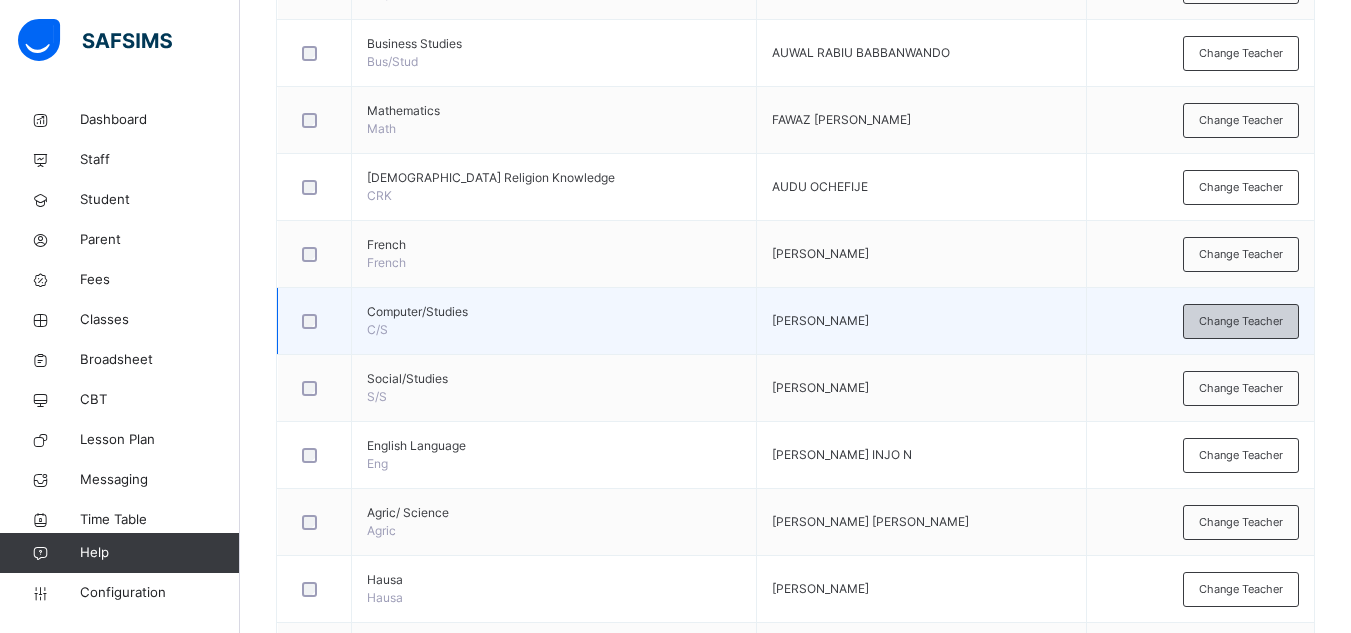 click on "Change Teacher" at bounding box center [1241, 321] 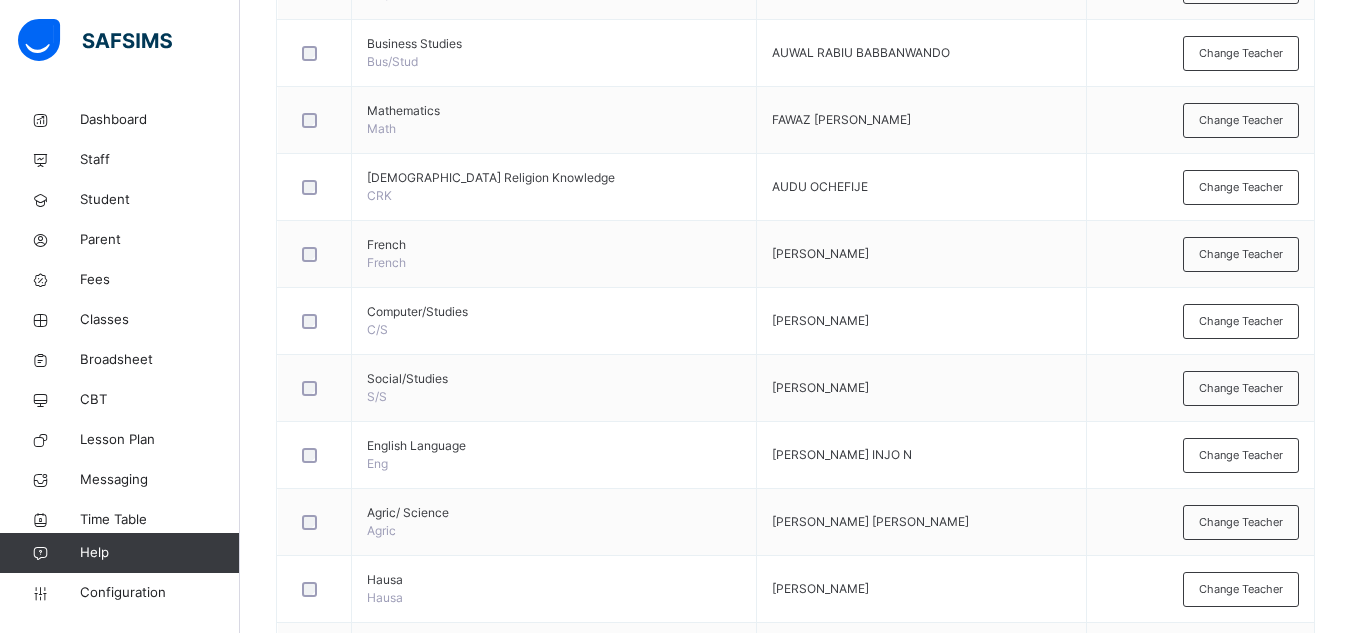 click 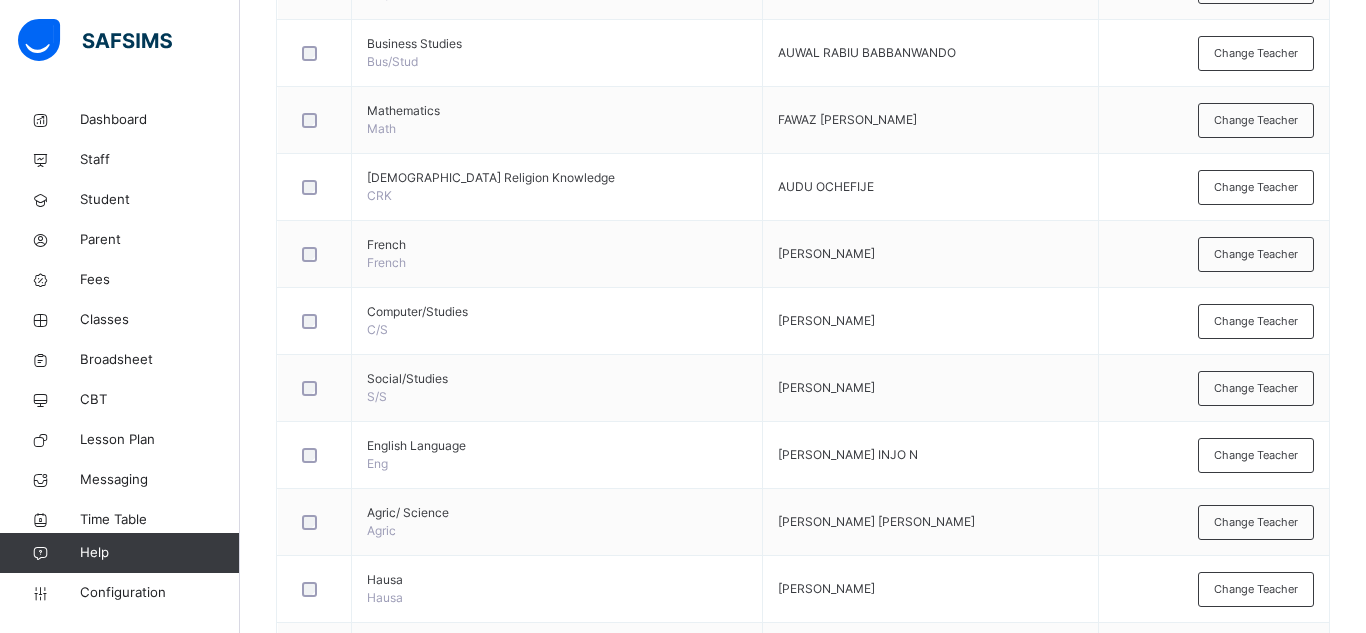 type on "***" 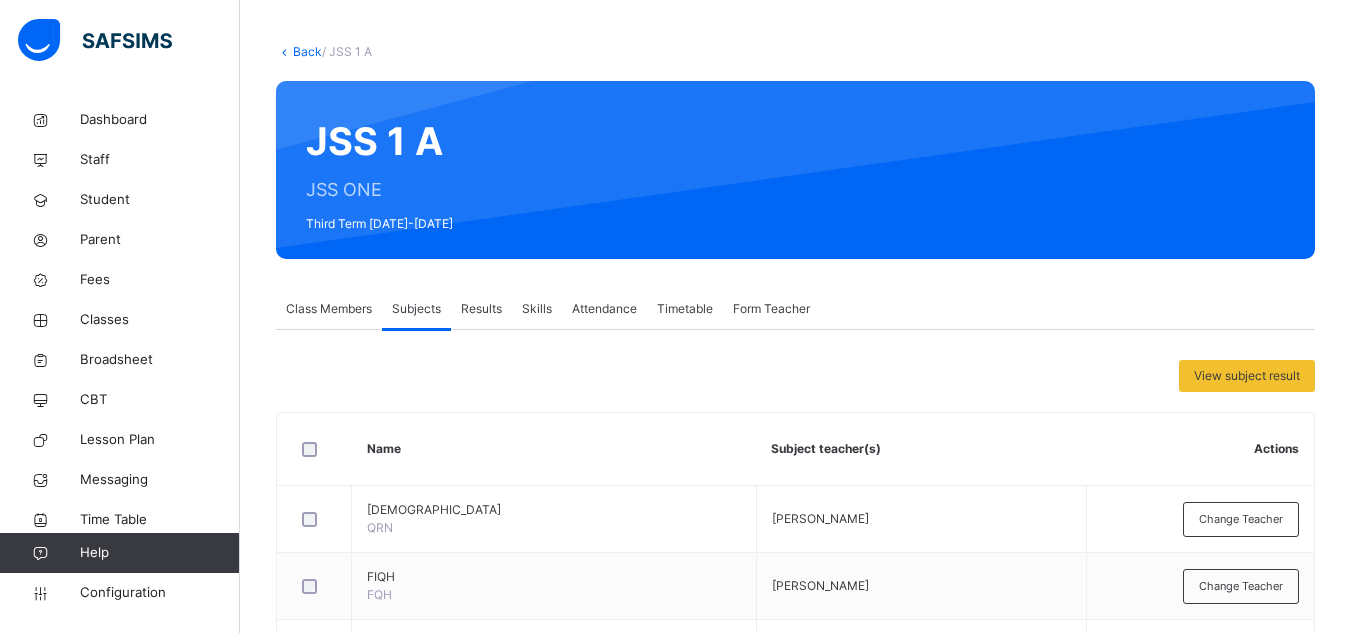 scroll, scrollTop: 0, scrollLeft: 0, axis: both 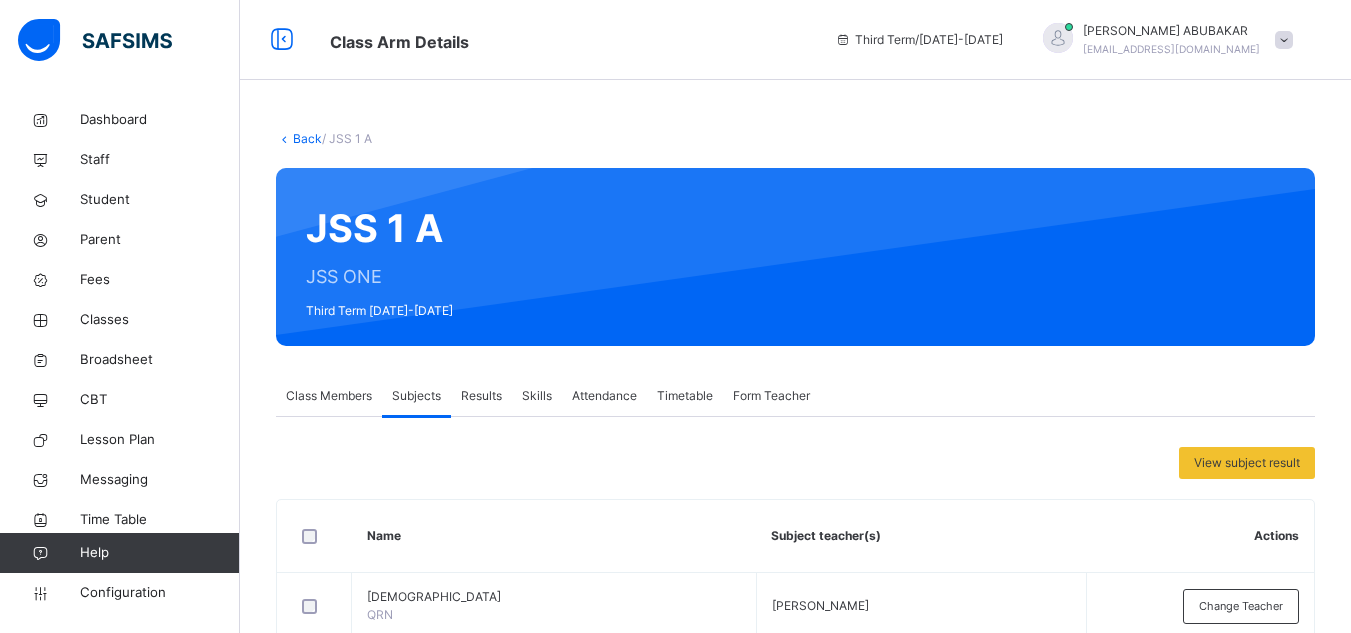 click on "Back" at bounding box center (307, 138) 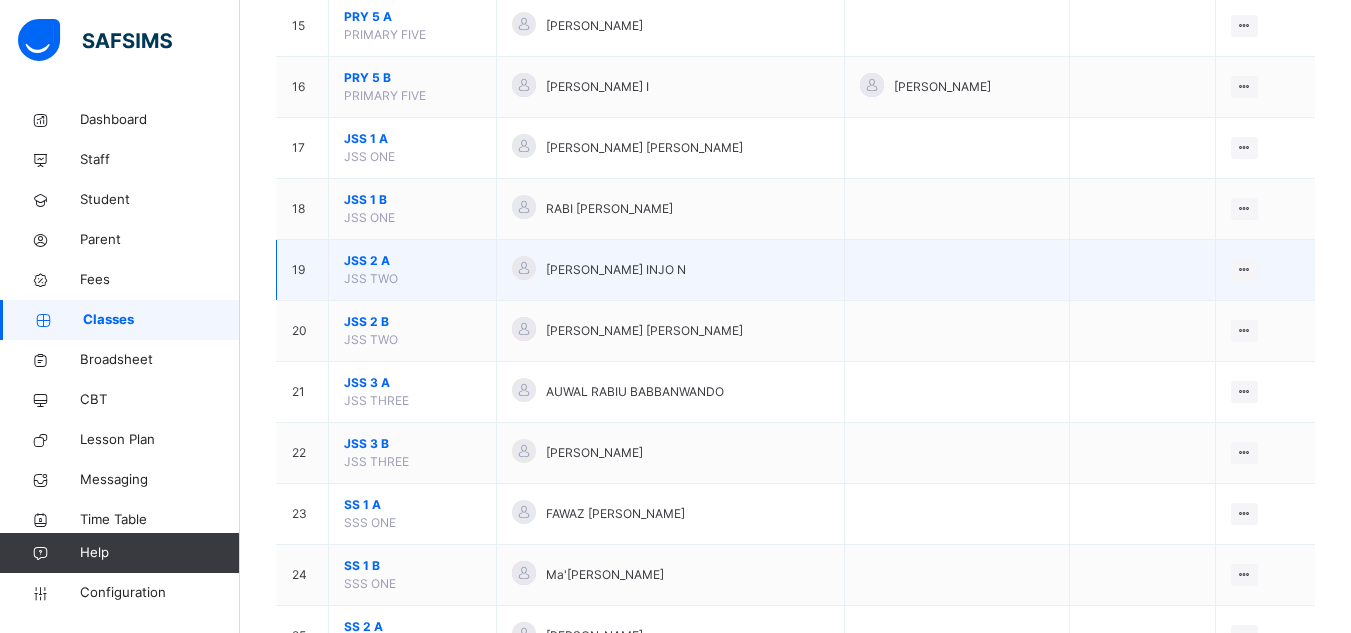 scroll, scrollTop: 969, scrollLeft: 0, axis: vertical 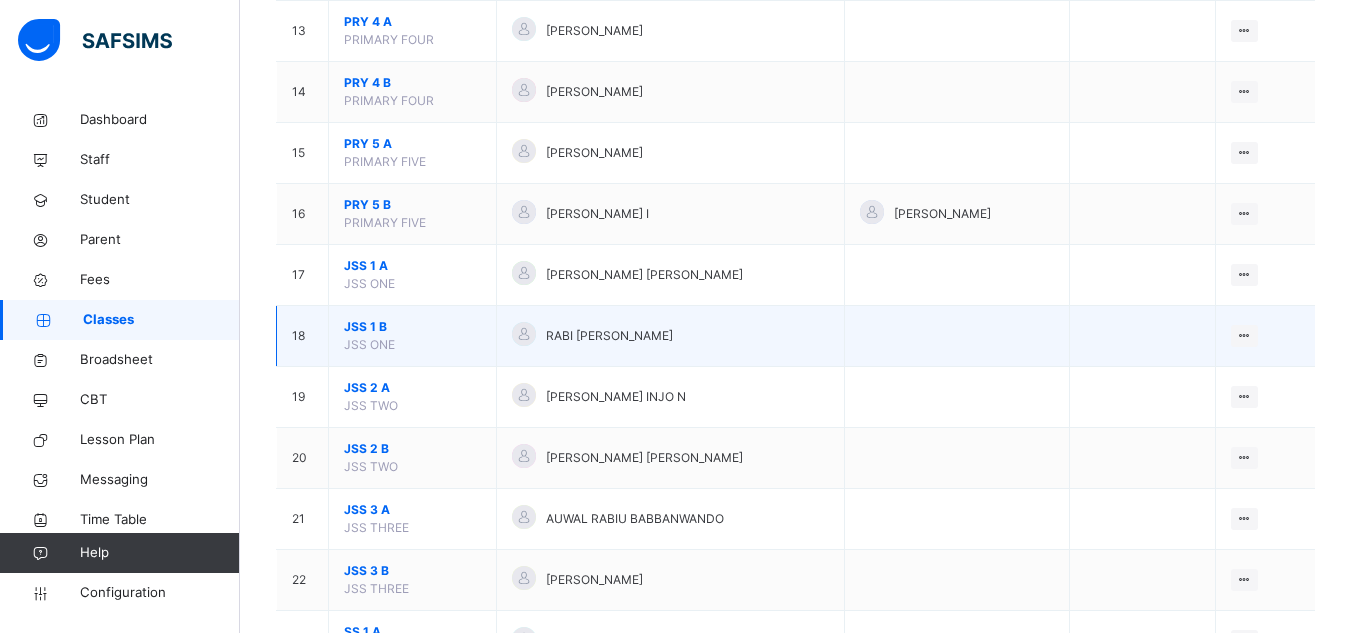click on "JSS 1   B" at bounding box center (412, 327) 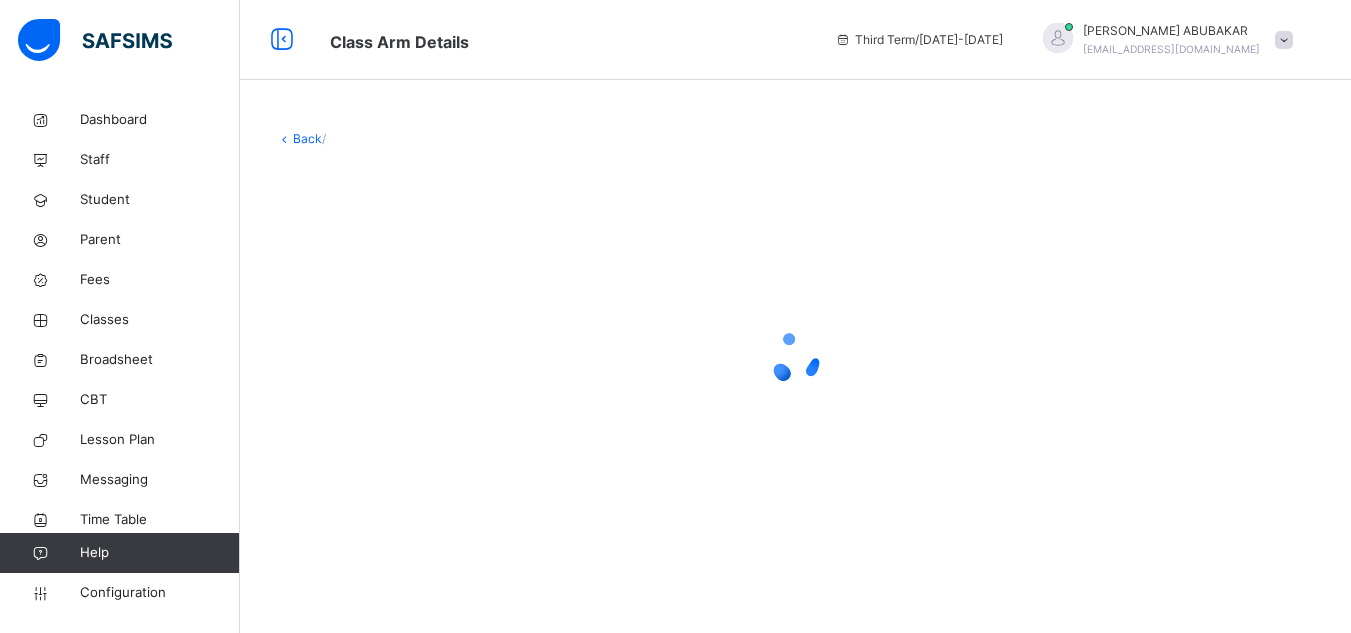 scroll, scrollTop: 0, scrollLeft: 0, axis: both 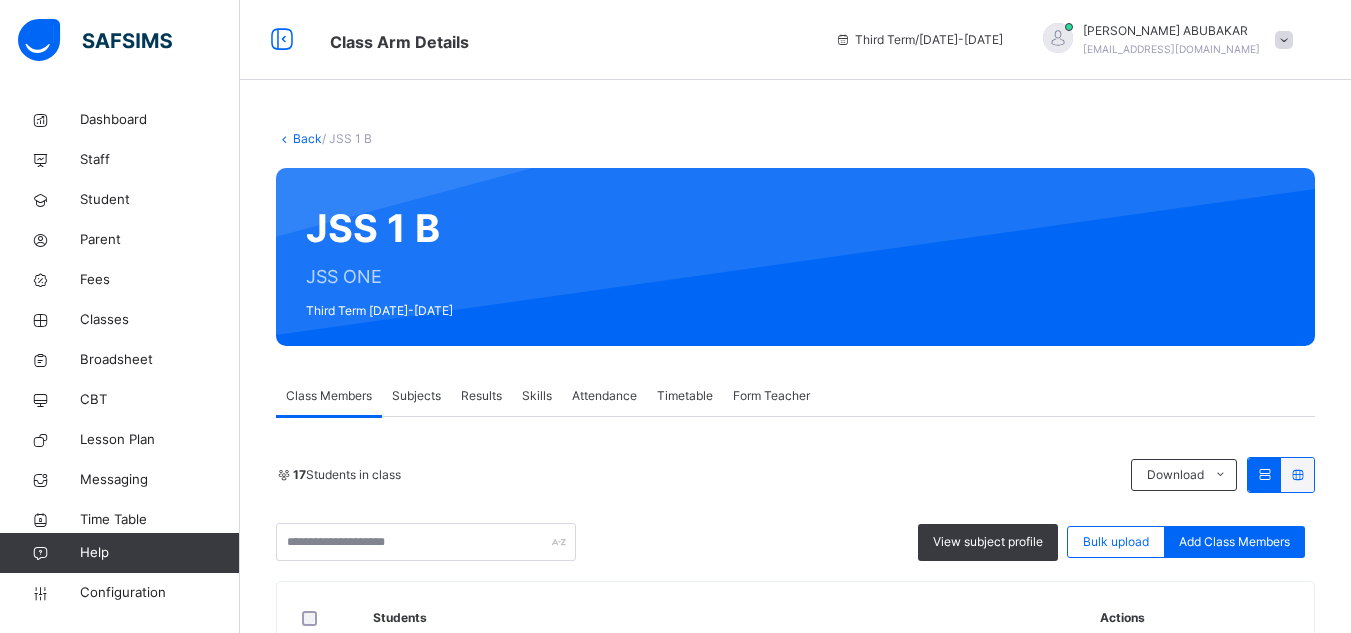 click on "Subjects" at bounding box center (416, 396) 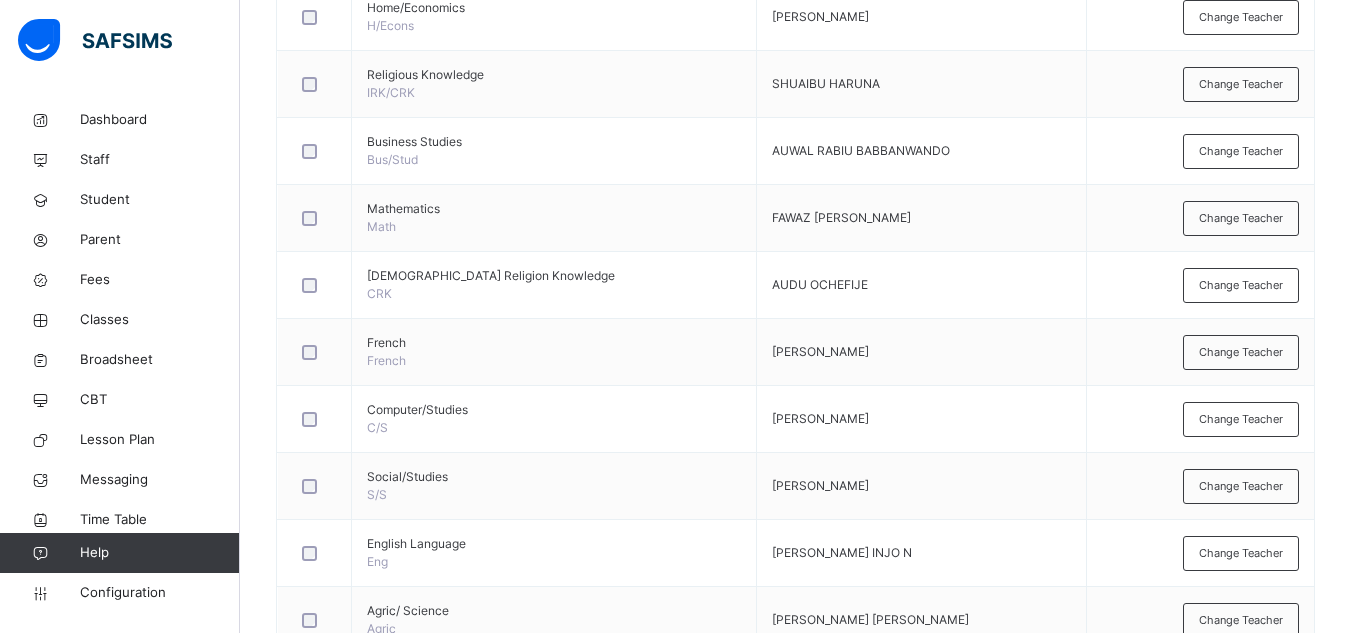 scroll, scrollTop: 1132, scrollLeft: 0, axis: vertical 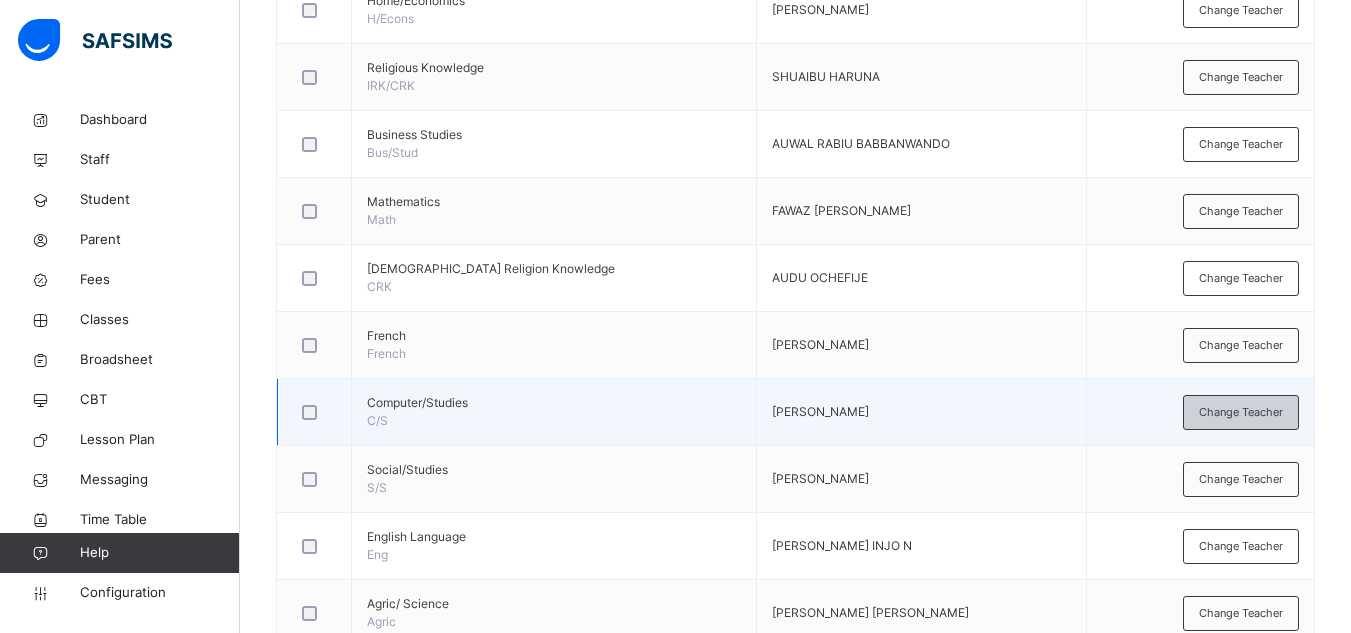 click on "Change Teacher" at bounding box center (1241, 412) 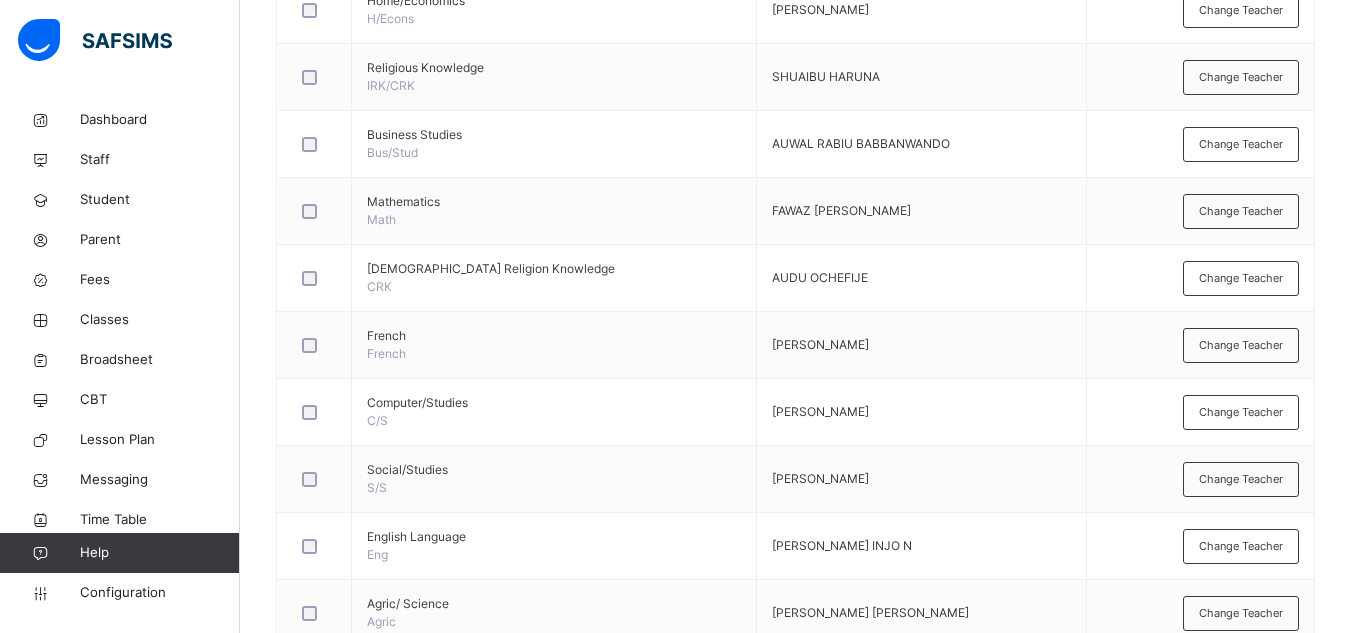 click 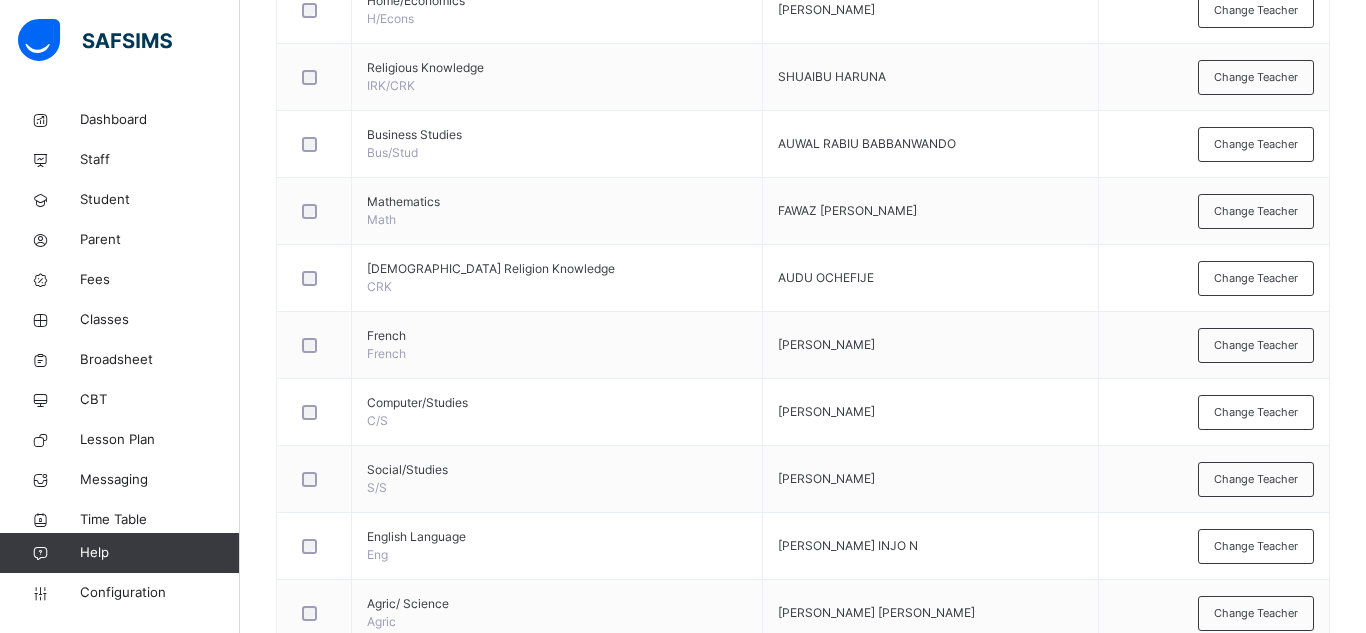 click on "Select subject teacher's name" at bounding box center [784, 1148] 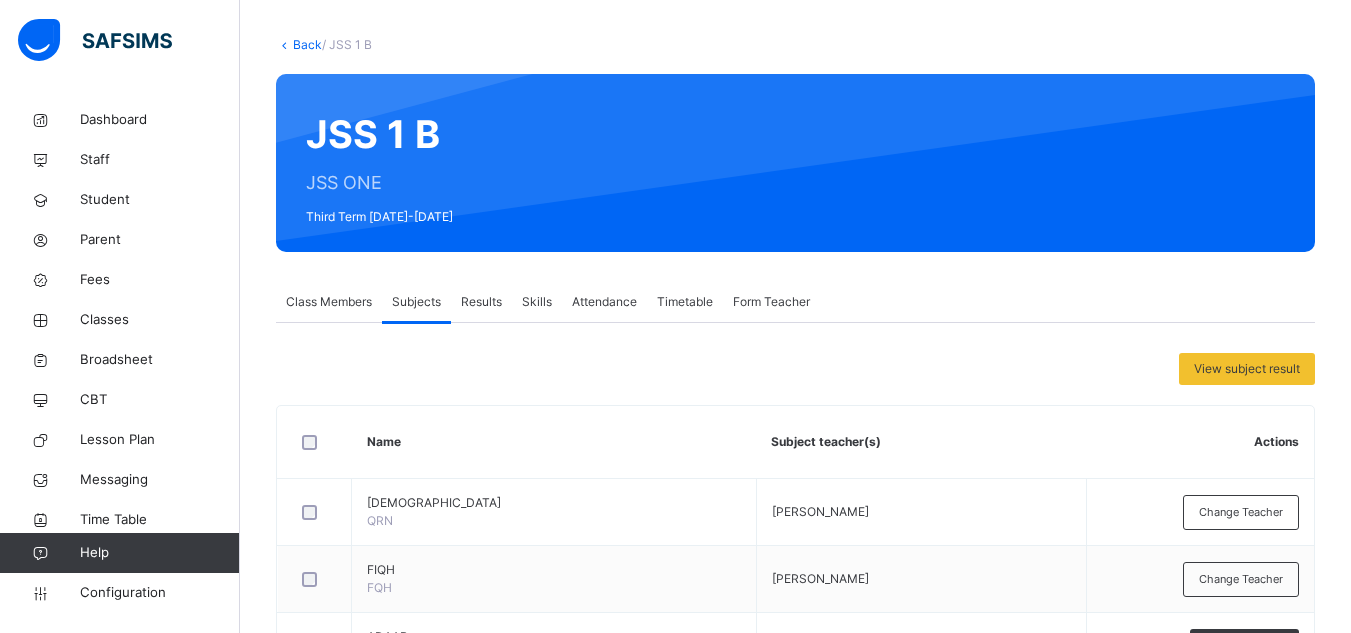 scroll, scrollTop: 83, scrollLeft: 0, axis: vertical 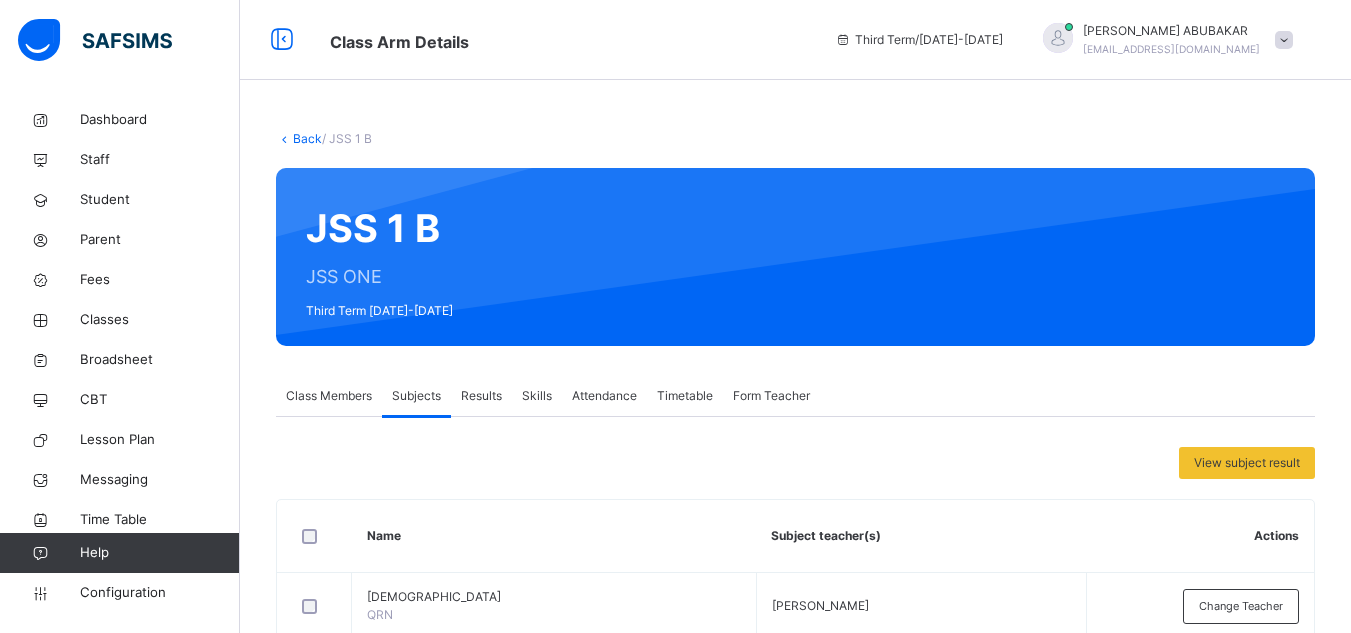 click on "Back" at bounding box center [307, 138] 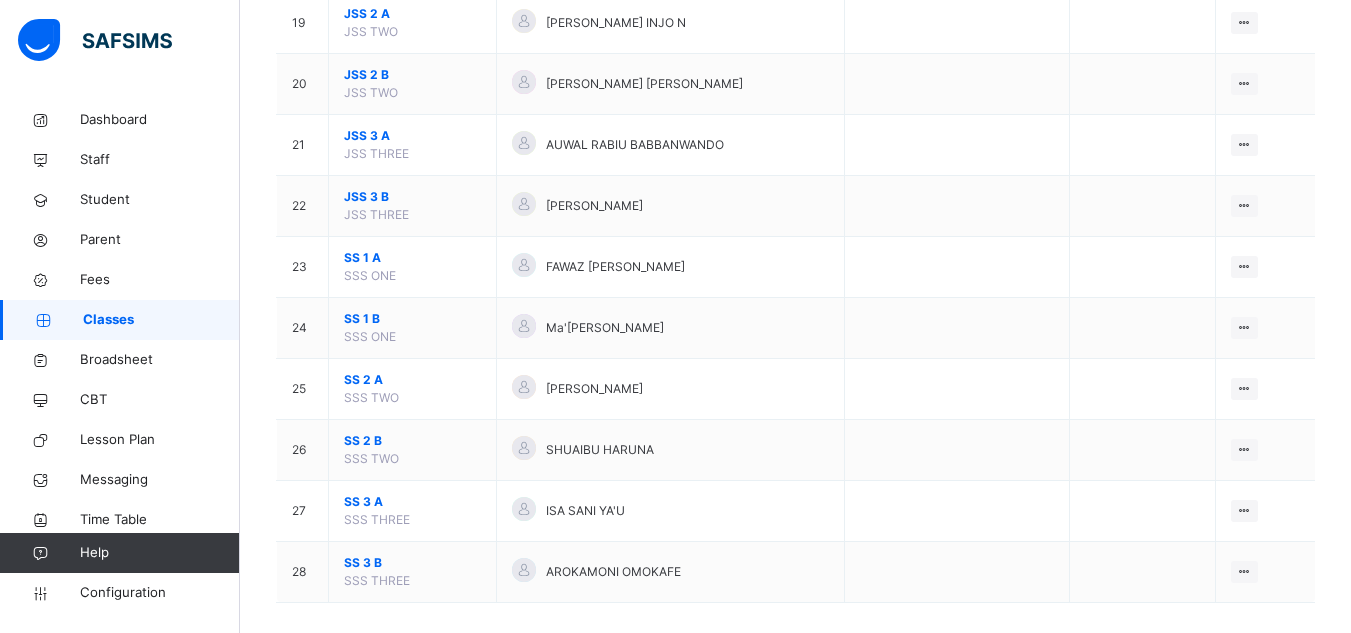 scroll, scrollTop: 1363, scrollLeft: 0, axis: vertical 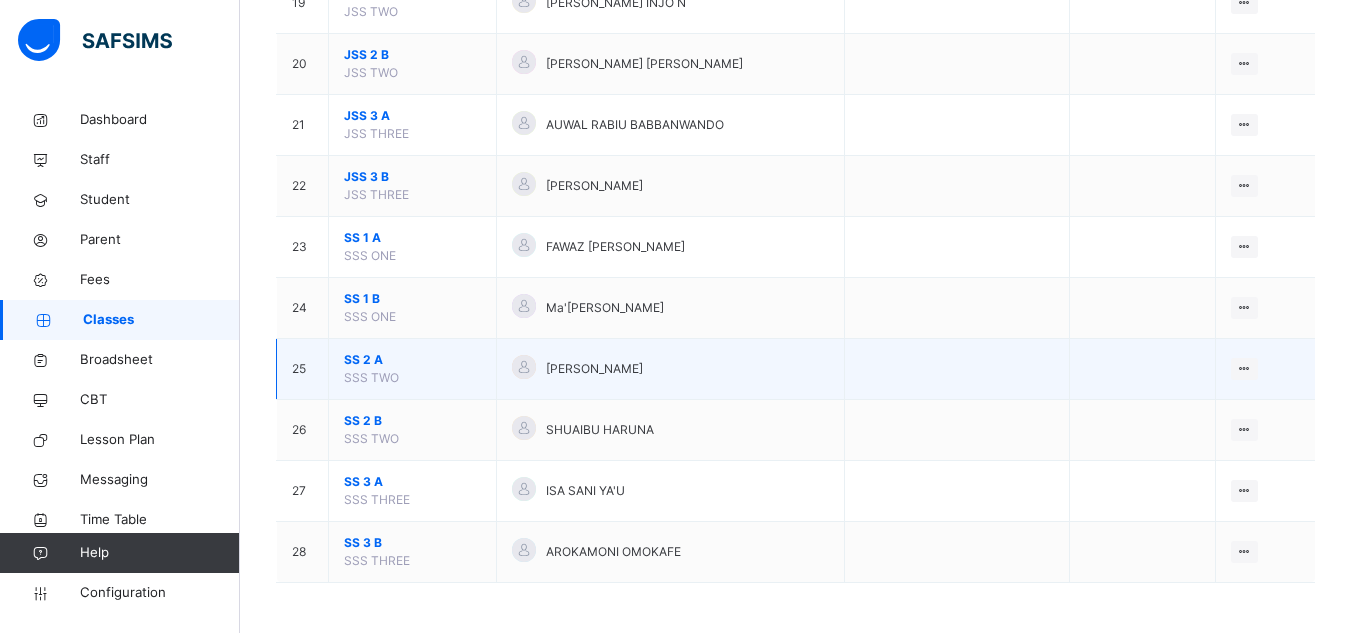 click on "SS 2   A" at bounding box center (412, 360) 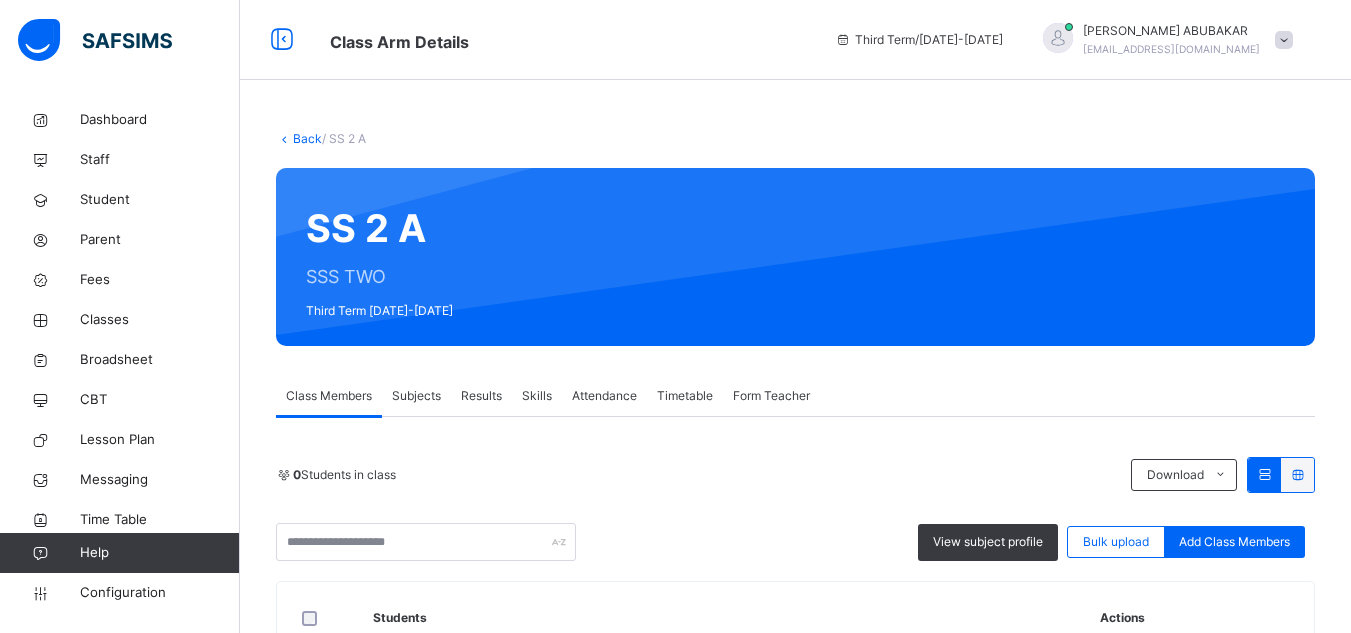 click on "Subjects" at bounding box center (416, 396) 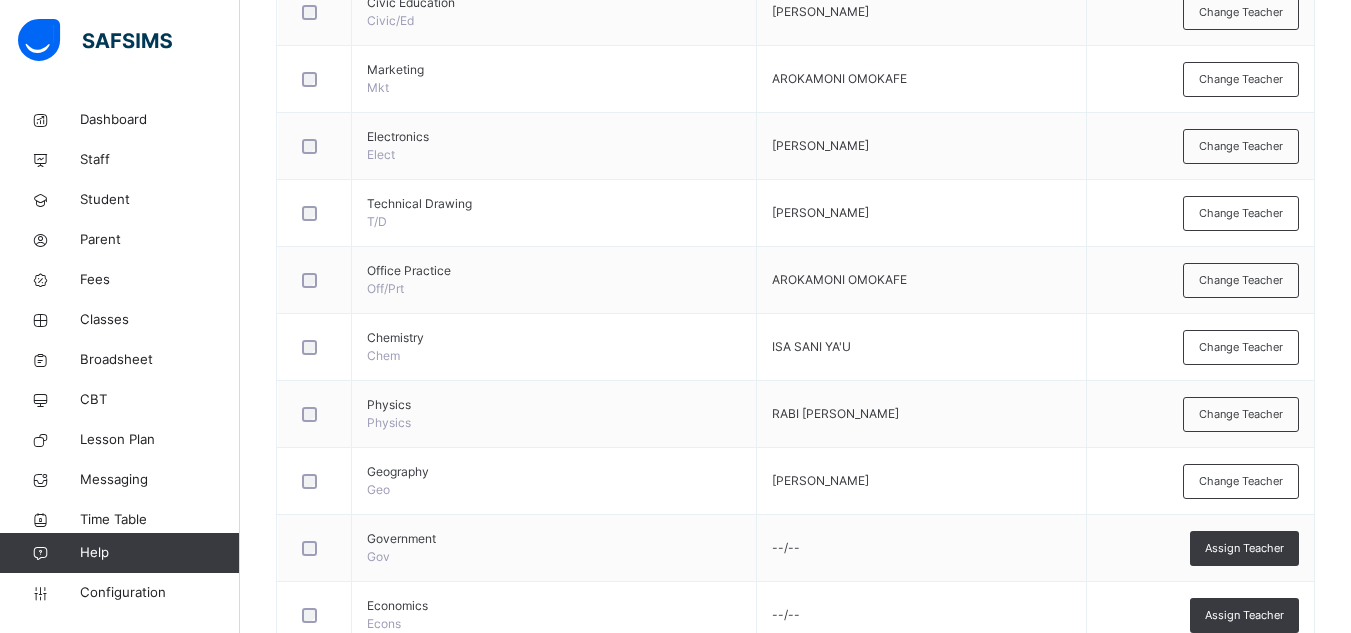 scroll, scrollTop: 314, scrollLeft: 0, axis: vertical 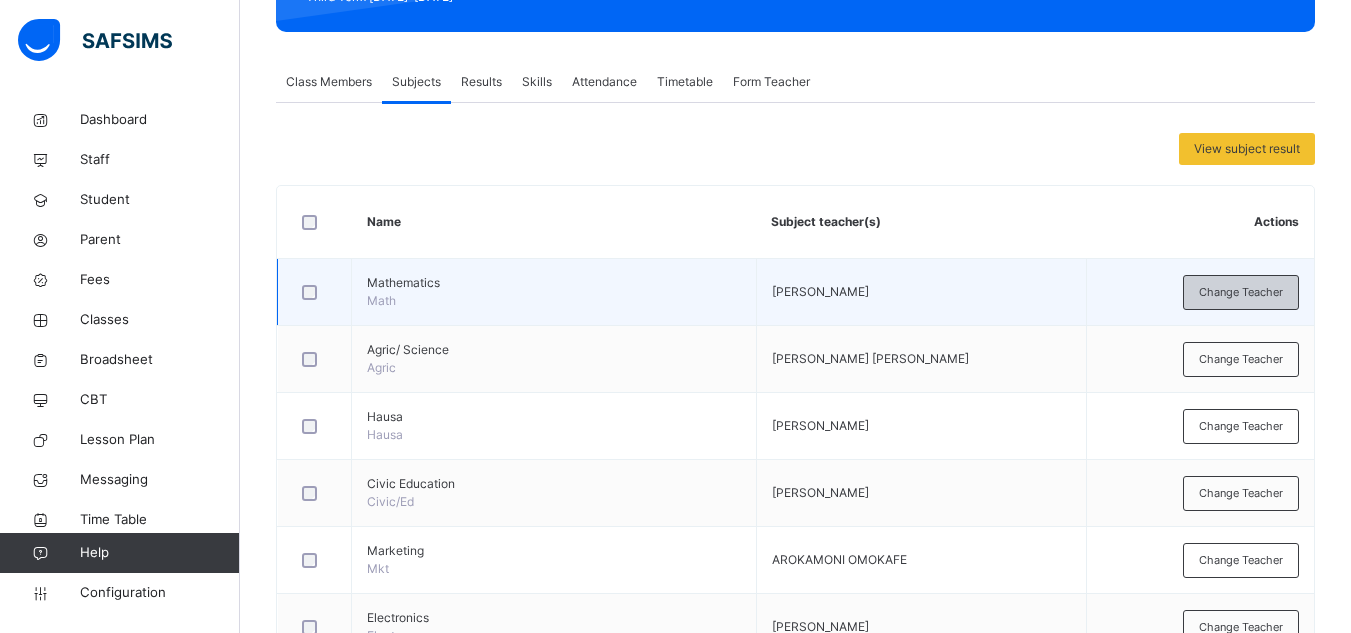click on "Change Teacher" at bounding box center [1241, 292] 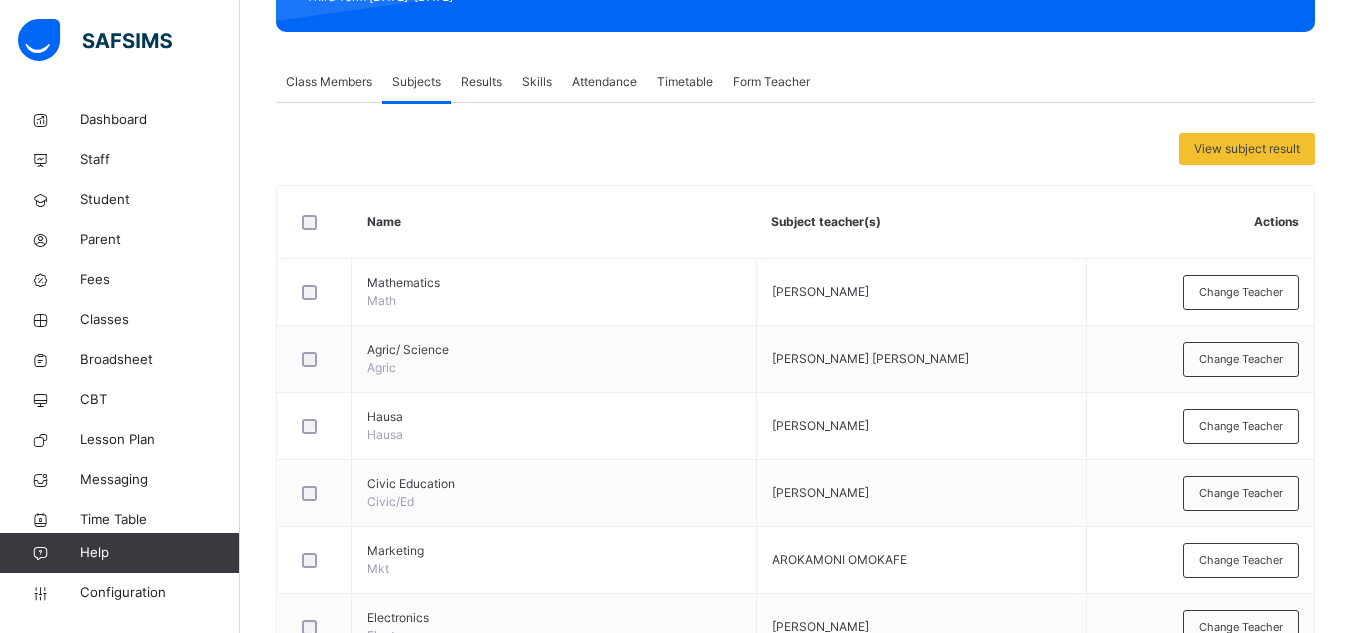 scroll, scrollTop: 317, scrollLeft: 0, axis: vertical 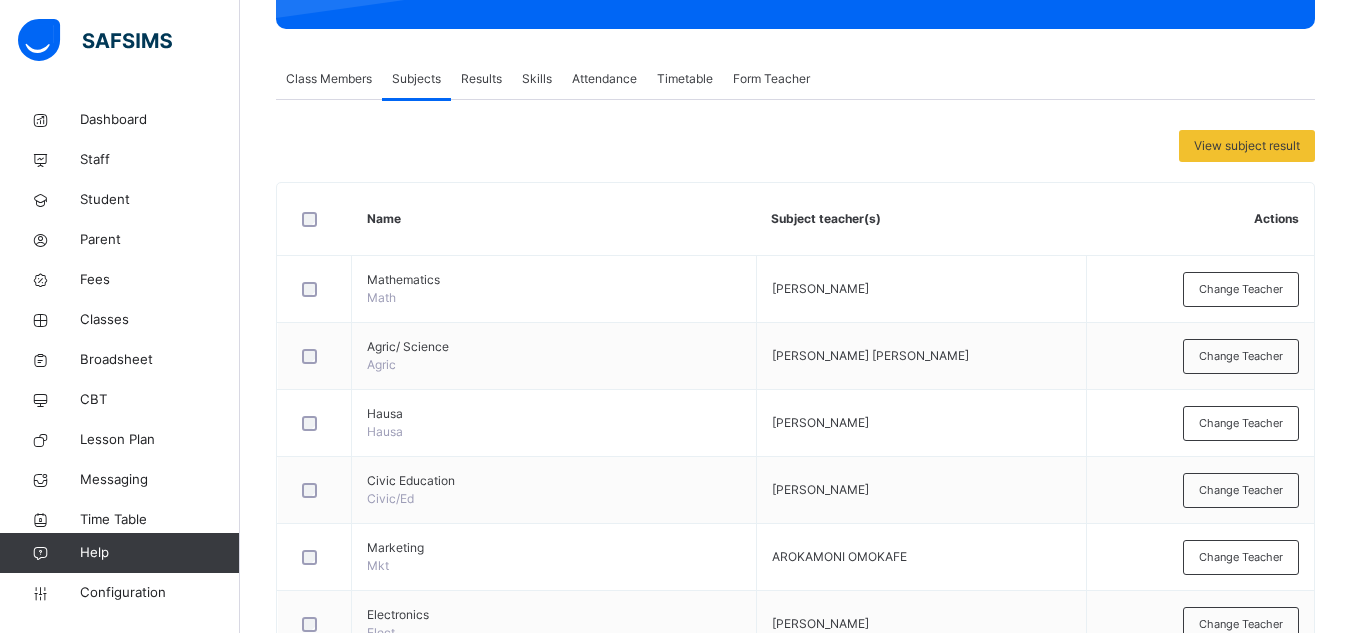 click 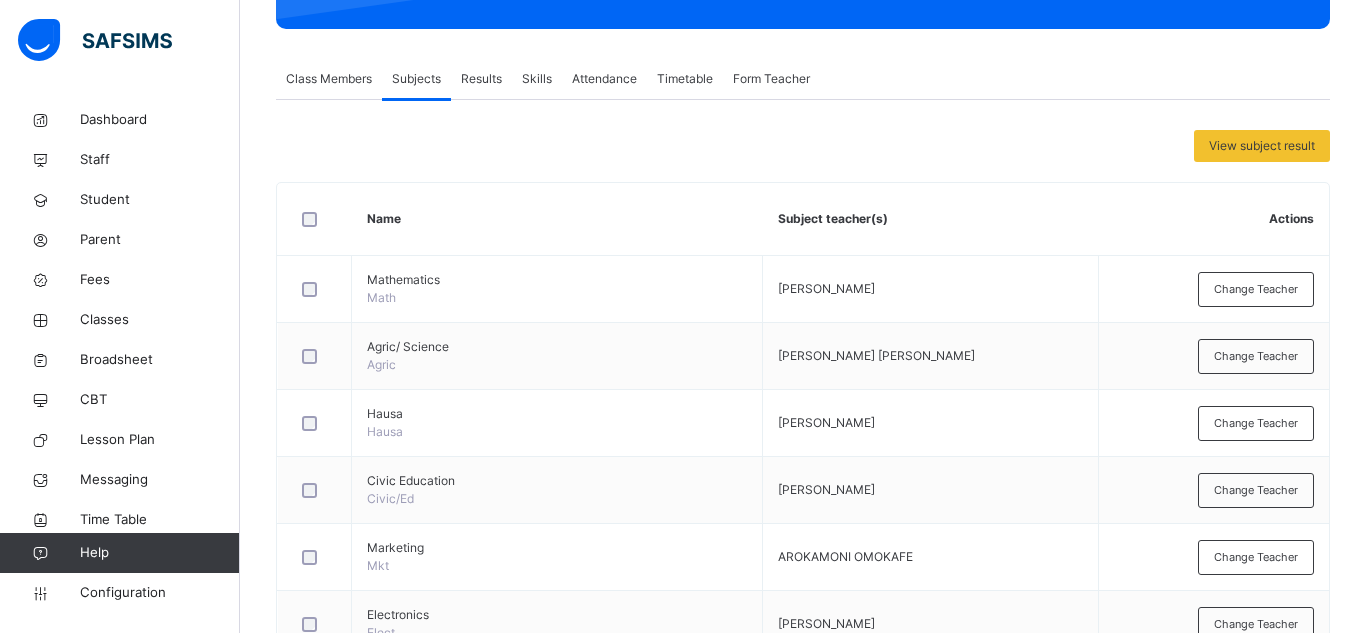 click on "Add Subject Teacher" at bounding box center (803, 1903) 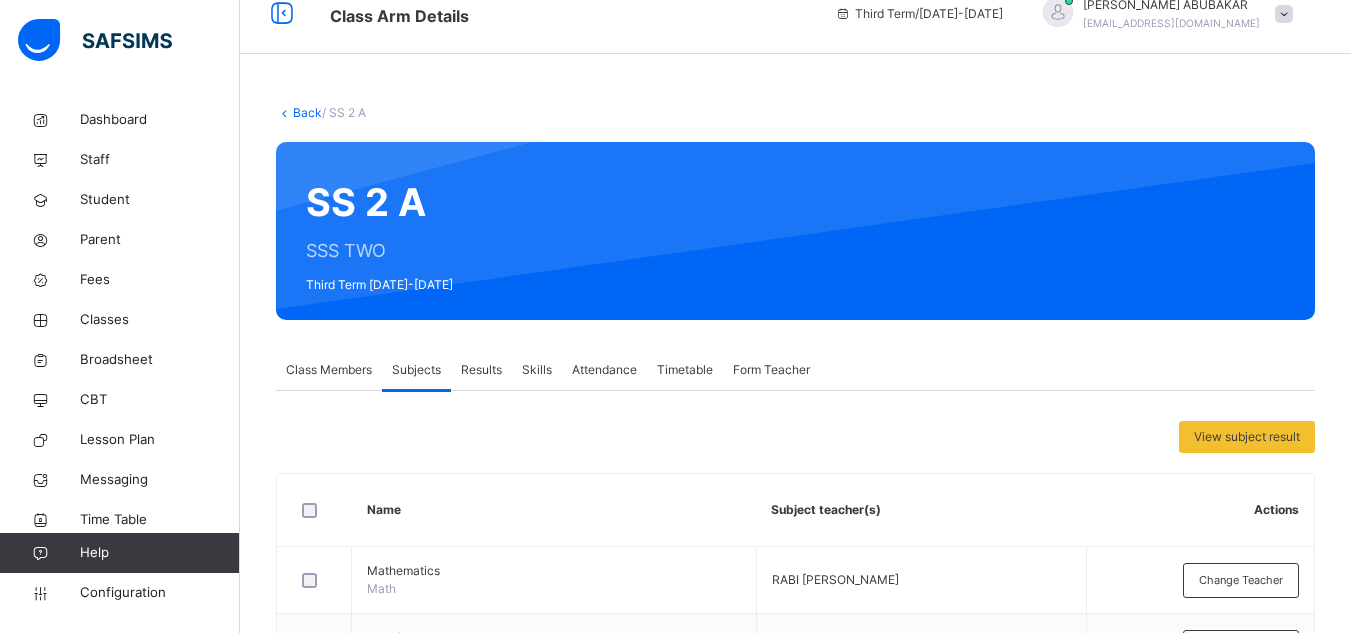 scroll, scrollTop: 0, scrollLeft: 0, axis: both 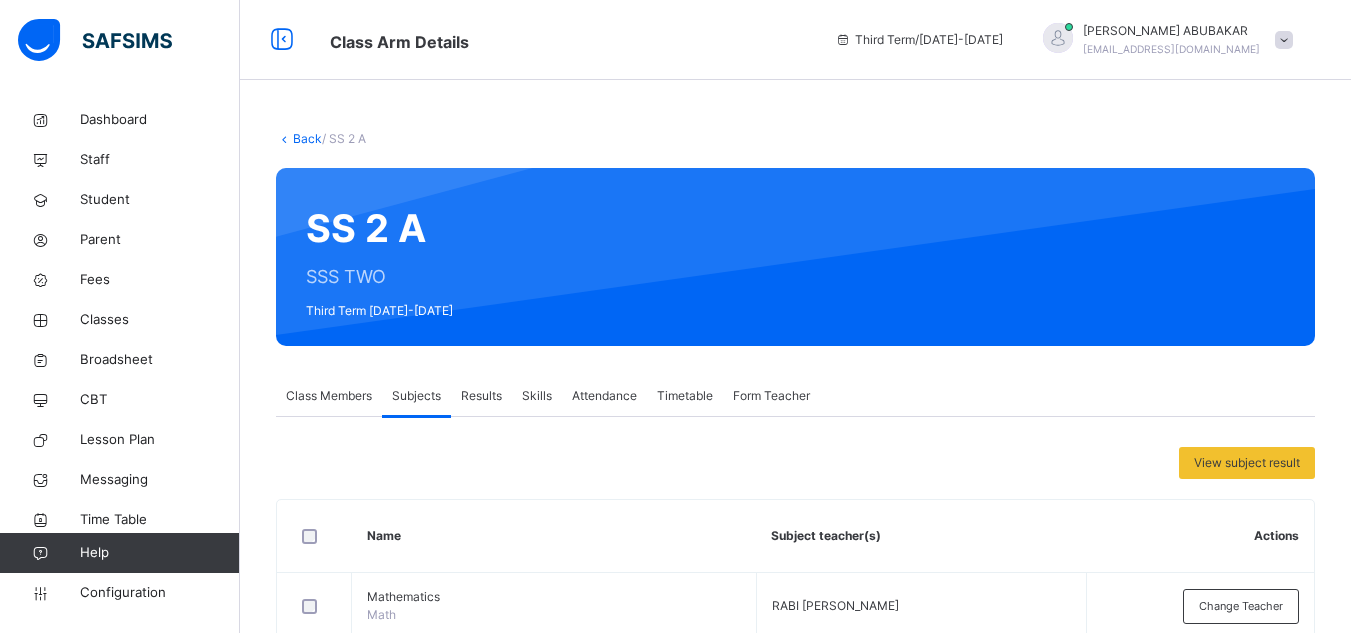 click on "Back" at bounding box center (307, 138) 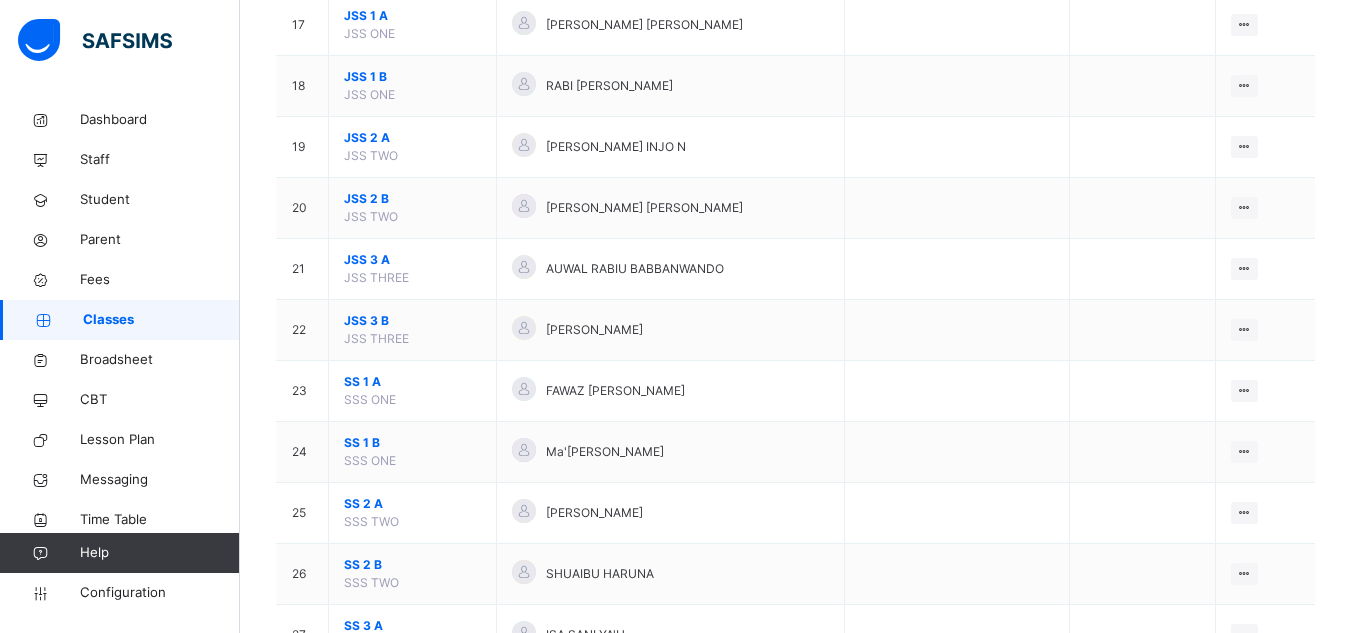 scroll, scrollTop: 1229, scrollLeft: 0, axis: vertical 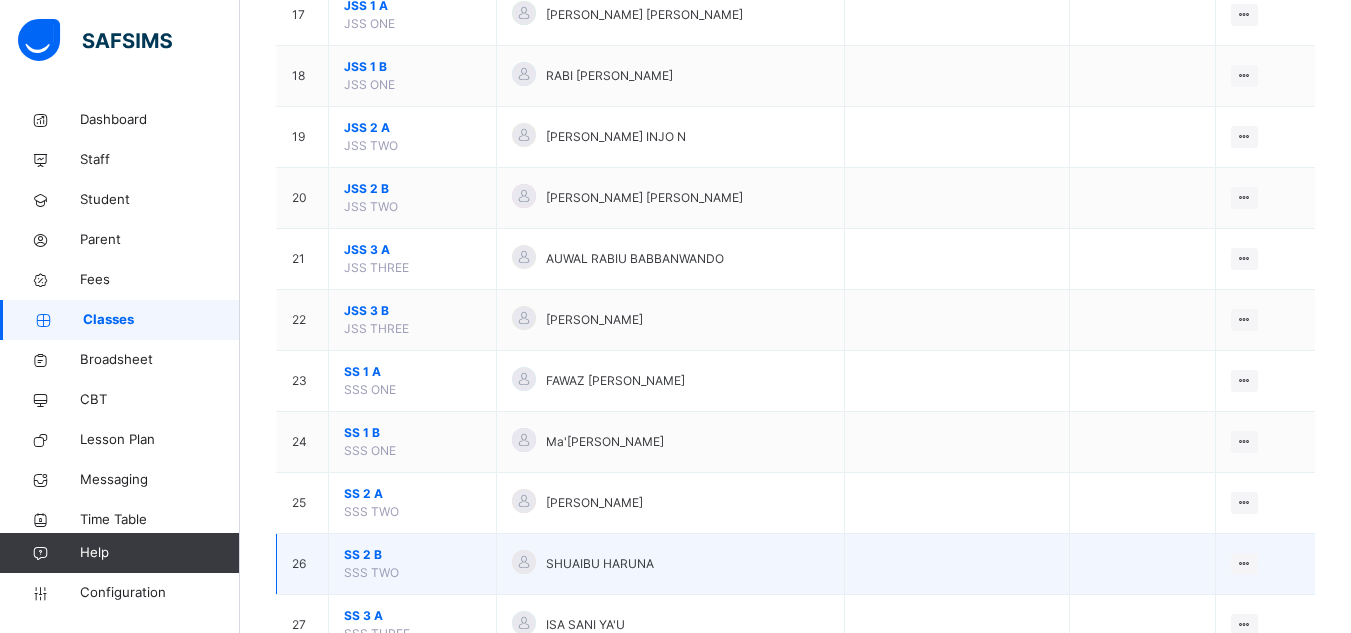 click on "SS 2   B" at bounding box center [412, 555] 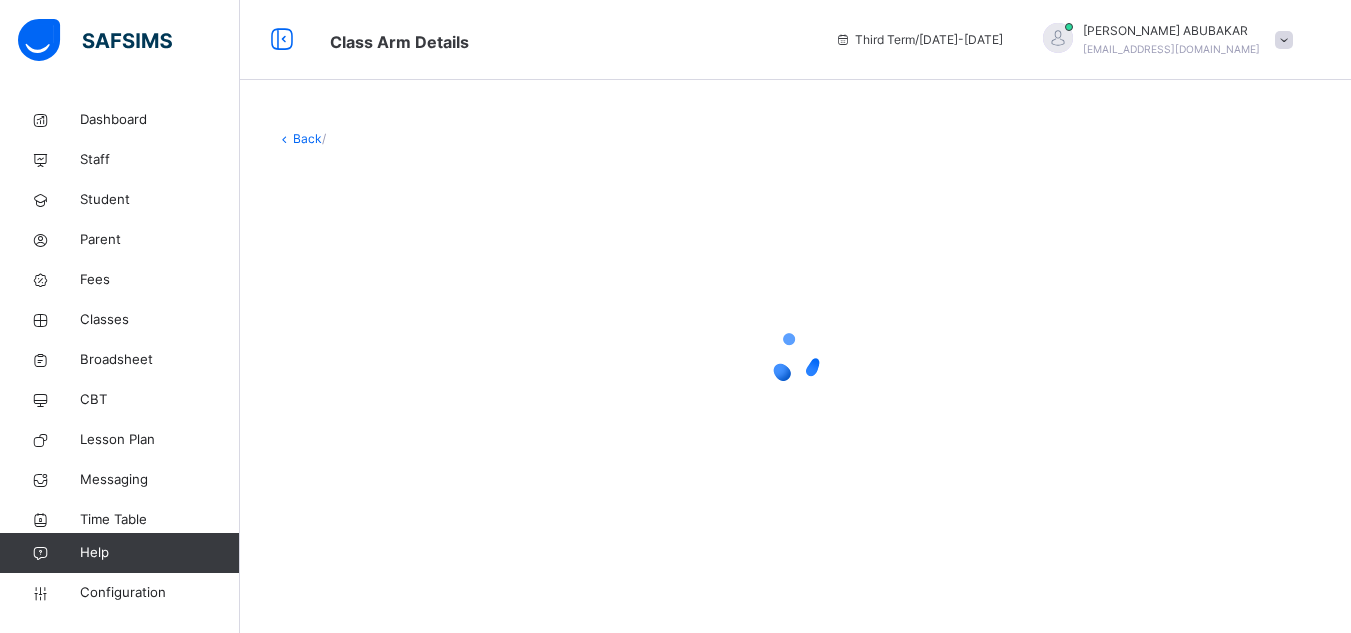scroll, scrollTop: 0, scrollLeft: 0, axis: both 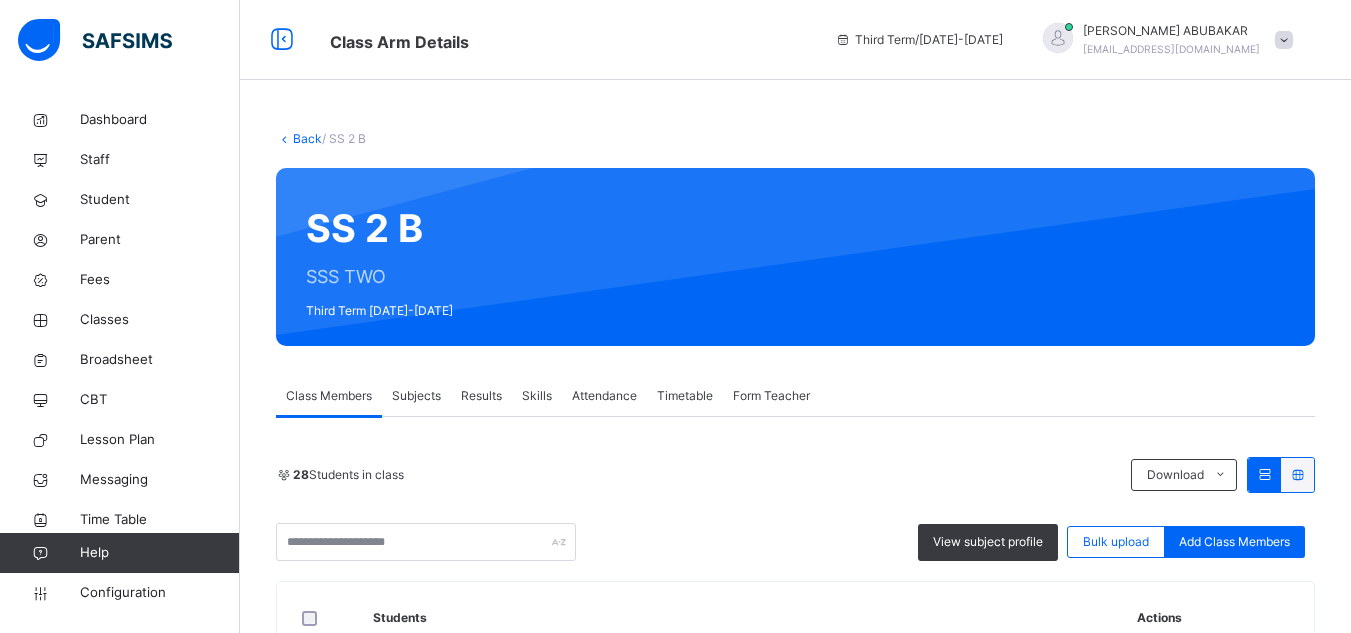 click on "Subjects" at bounding box center [416, 396] 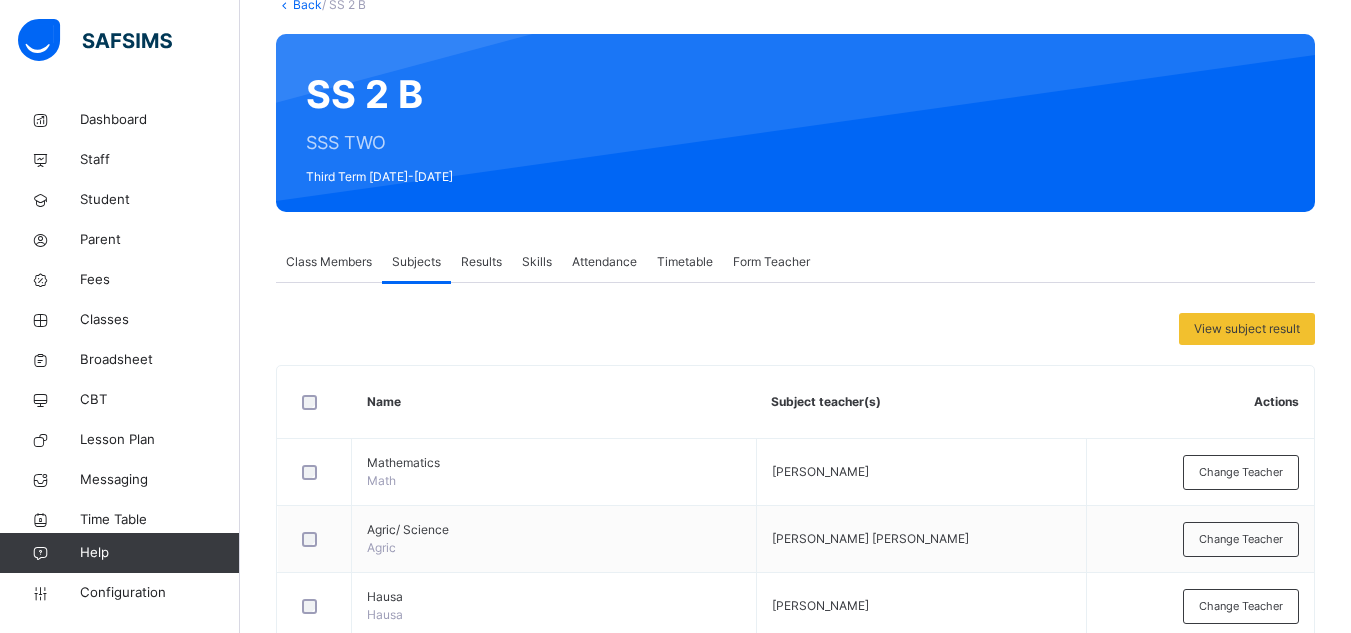 scroll, scrollTop: 508, scrollLeft: 0, axis: vertical 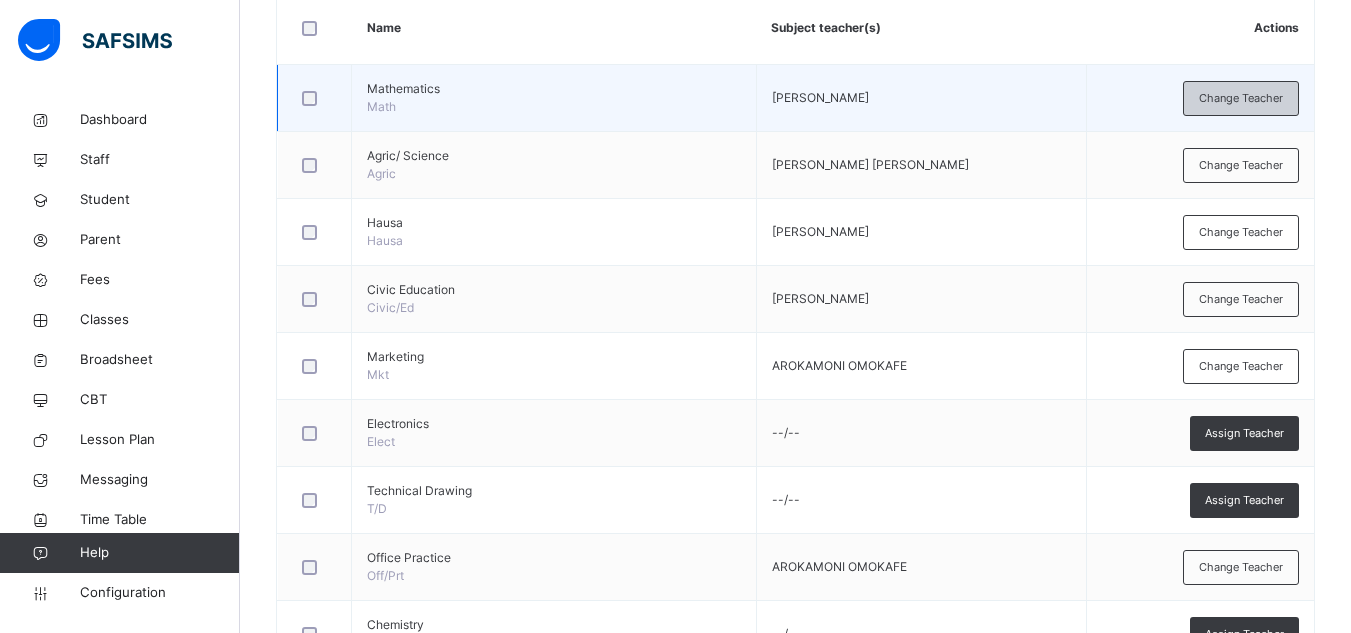 click on "Change Teacher" at bounding box center (1241, 98) 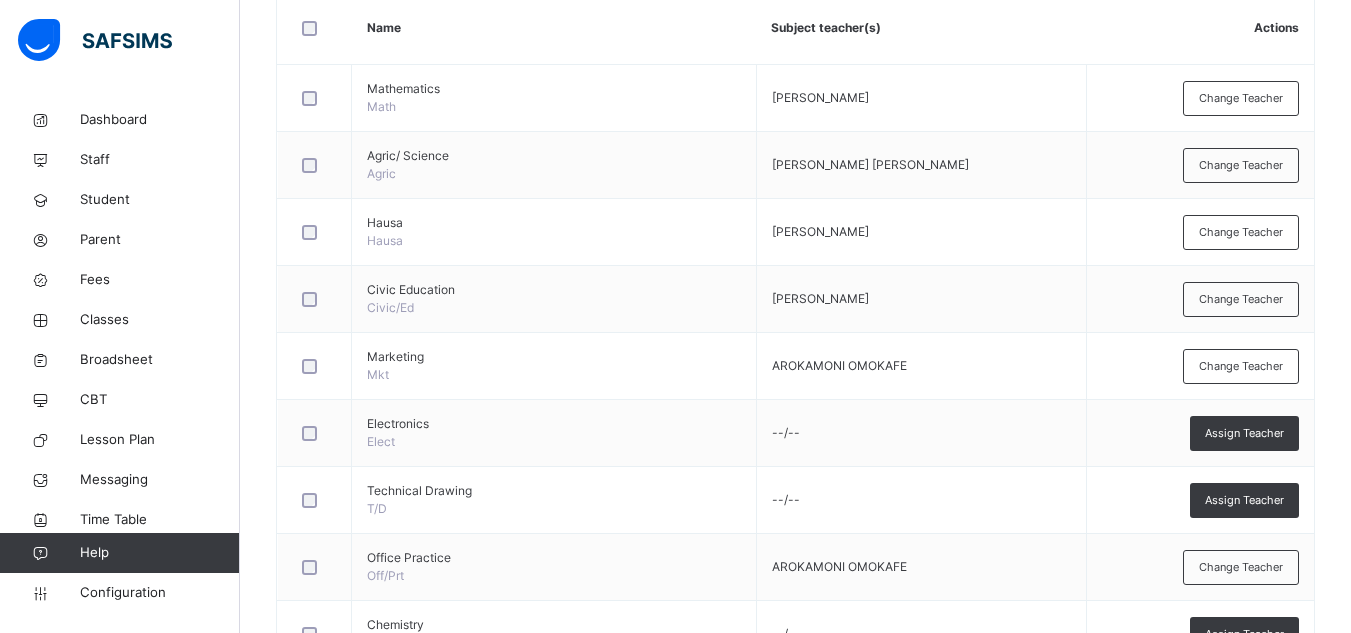 click 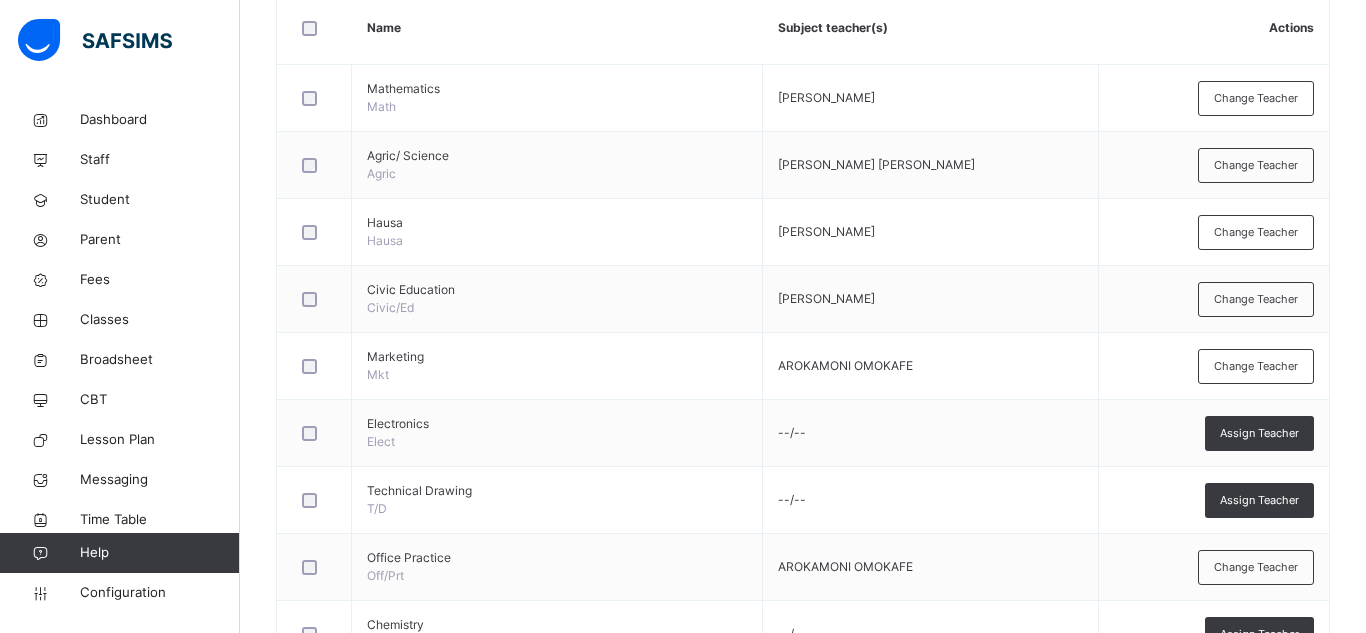 click on "Select subject teacher's name" at bounding box center [725, 1839] 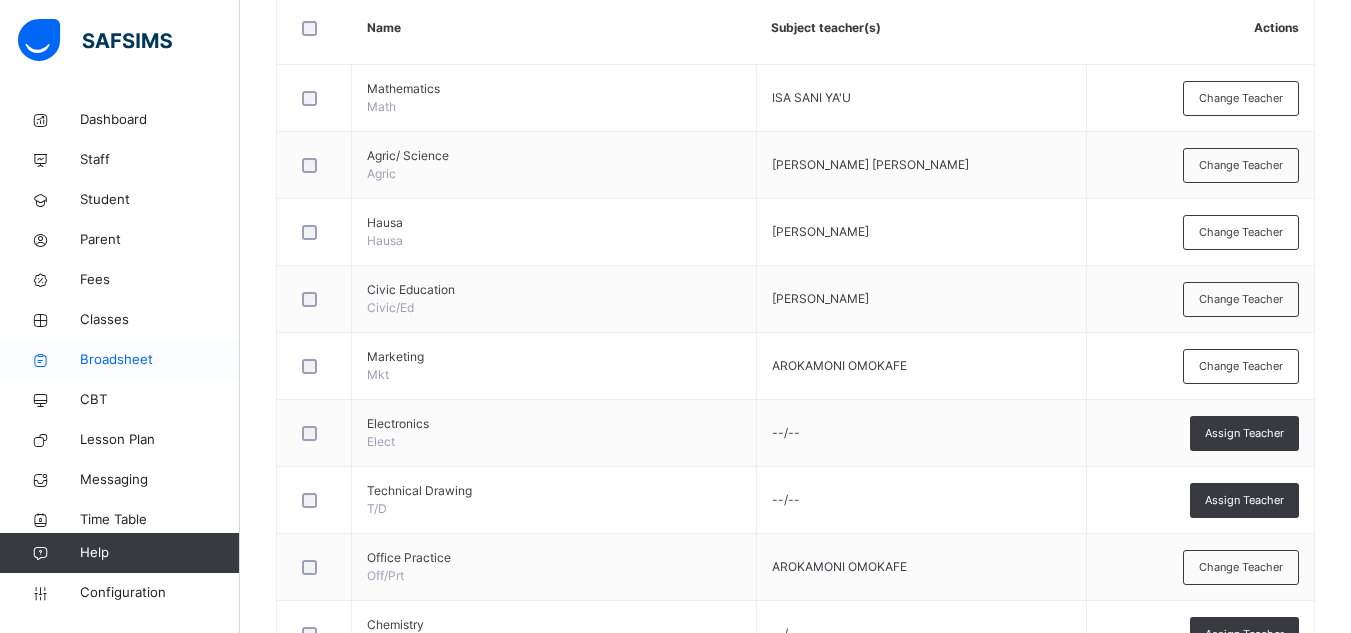 click on "Broadsheet" at bounding box center (160, 360) 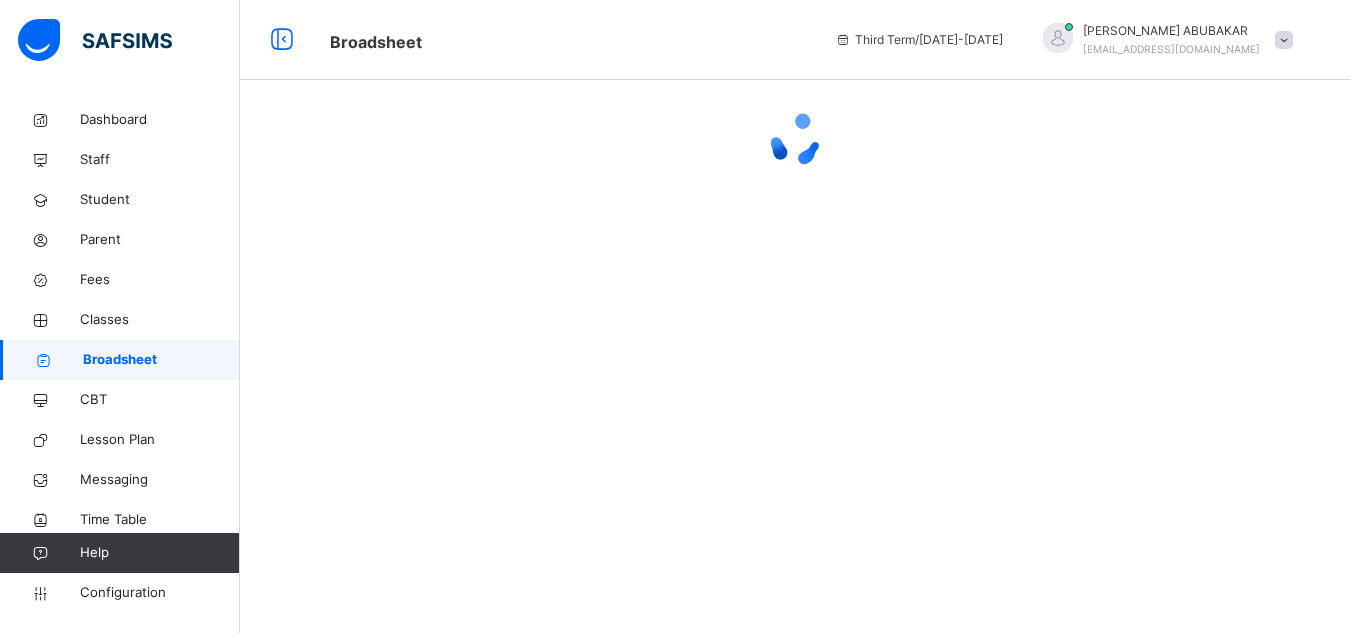 scroll, scrollTop: 0, scrollLeft: 0, axis: both 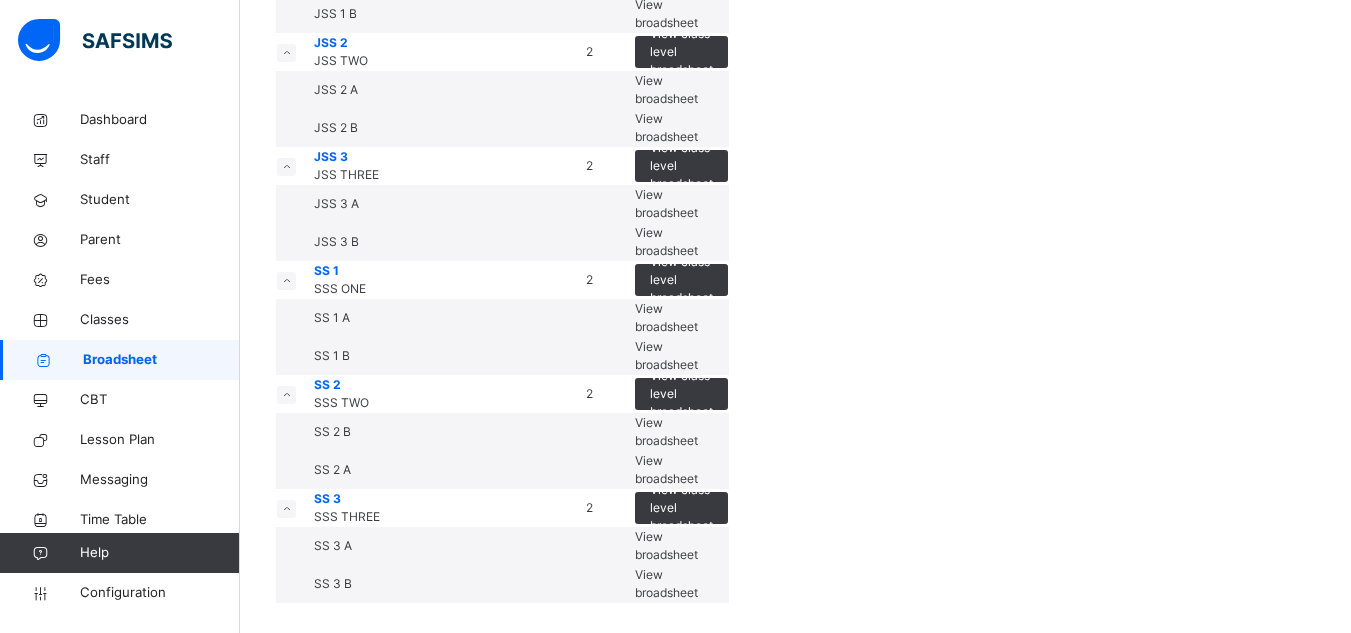 click on "View broadsheet" at bounding box center [666, -25] 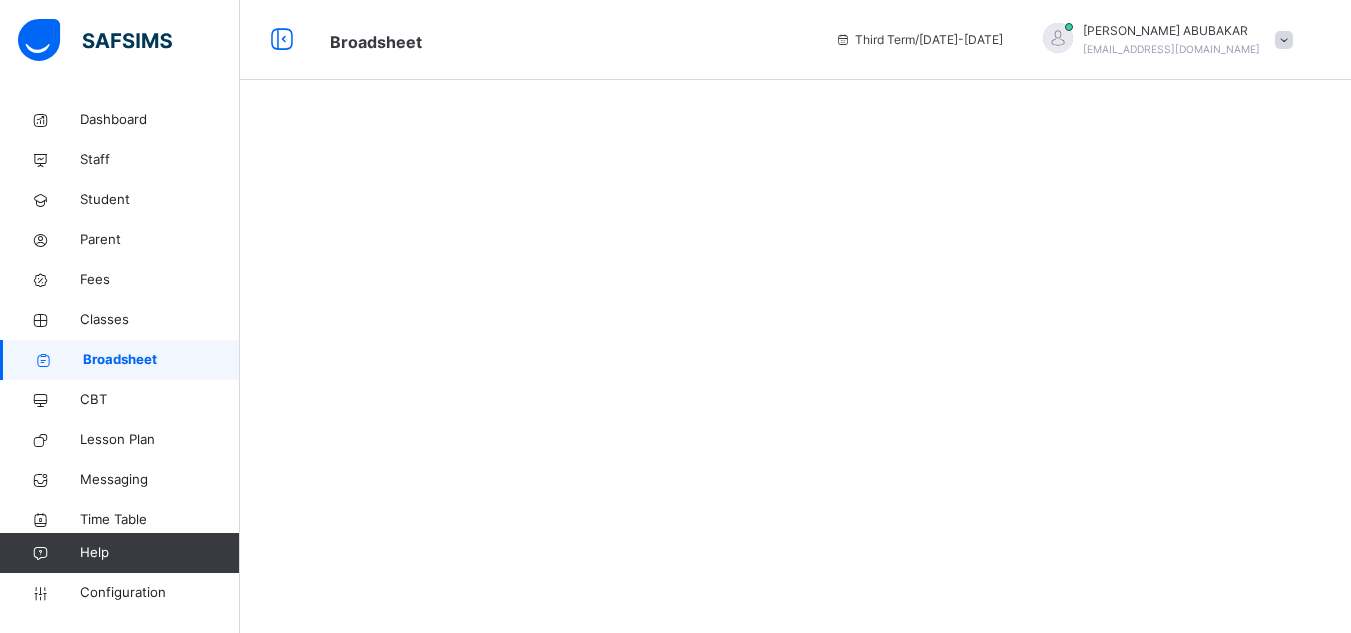 scroll, scrollTop: 0, scrollLeft: 0, axis: both 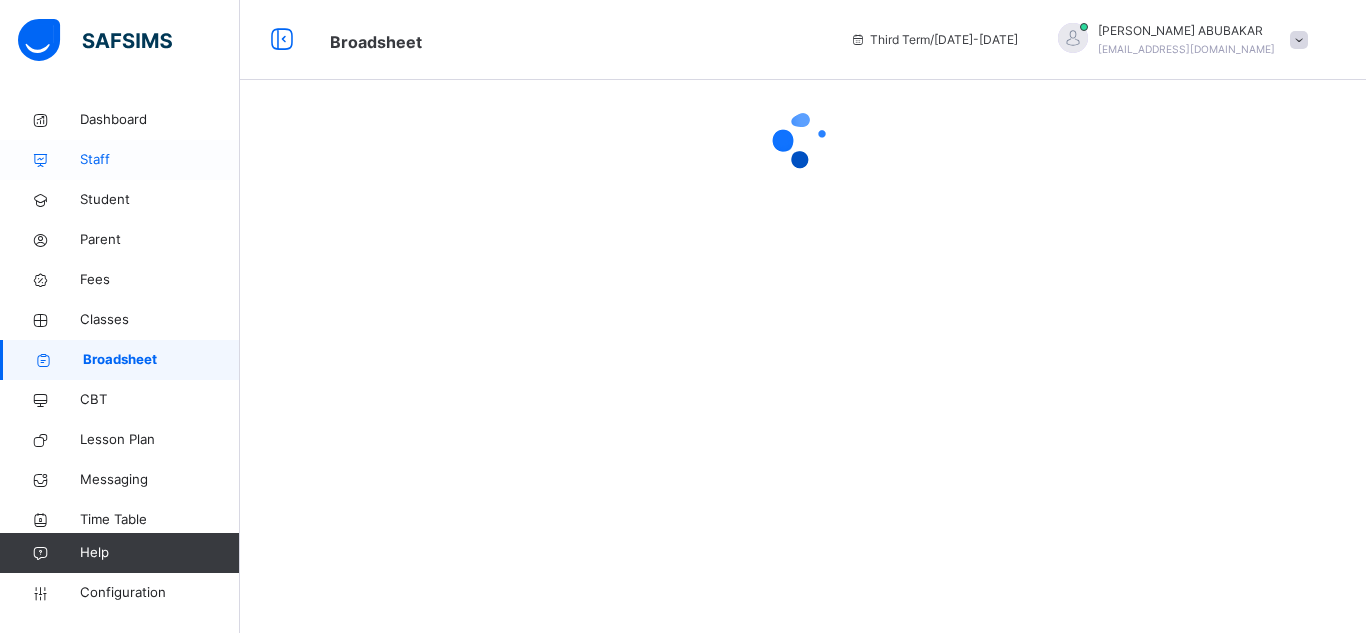 click on "Staff" at bounding box center [160, 160] 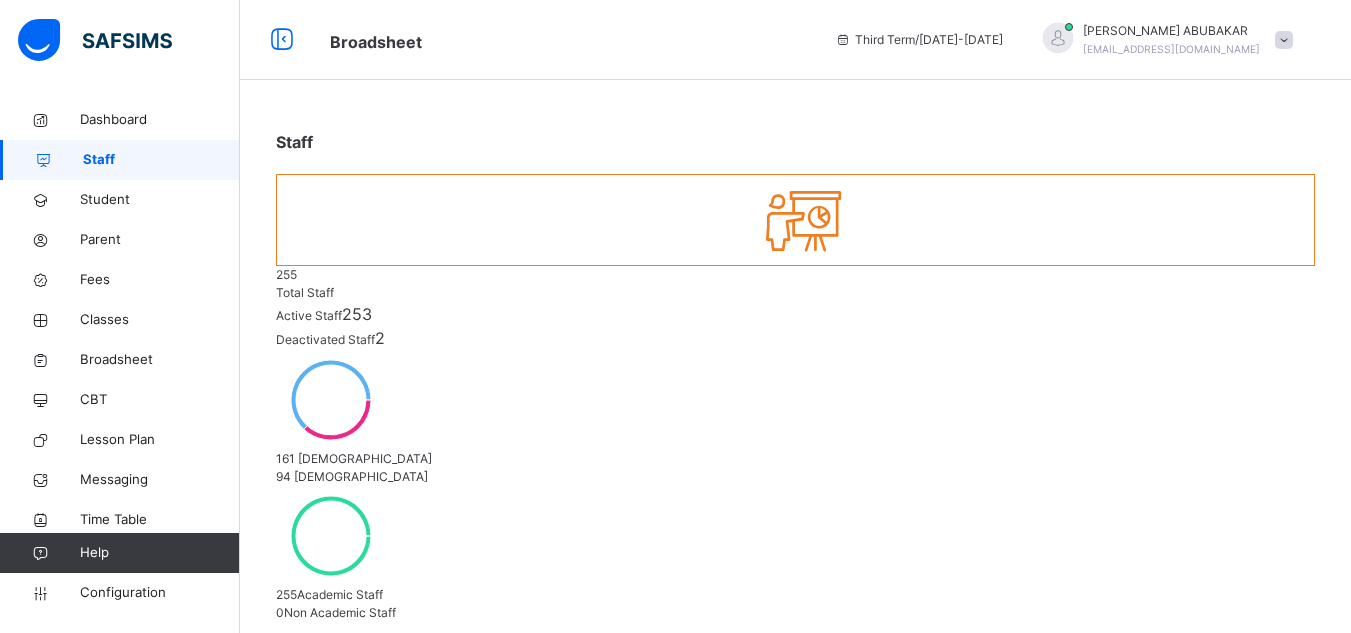 click at bounding box center [347, 717] 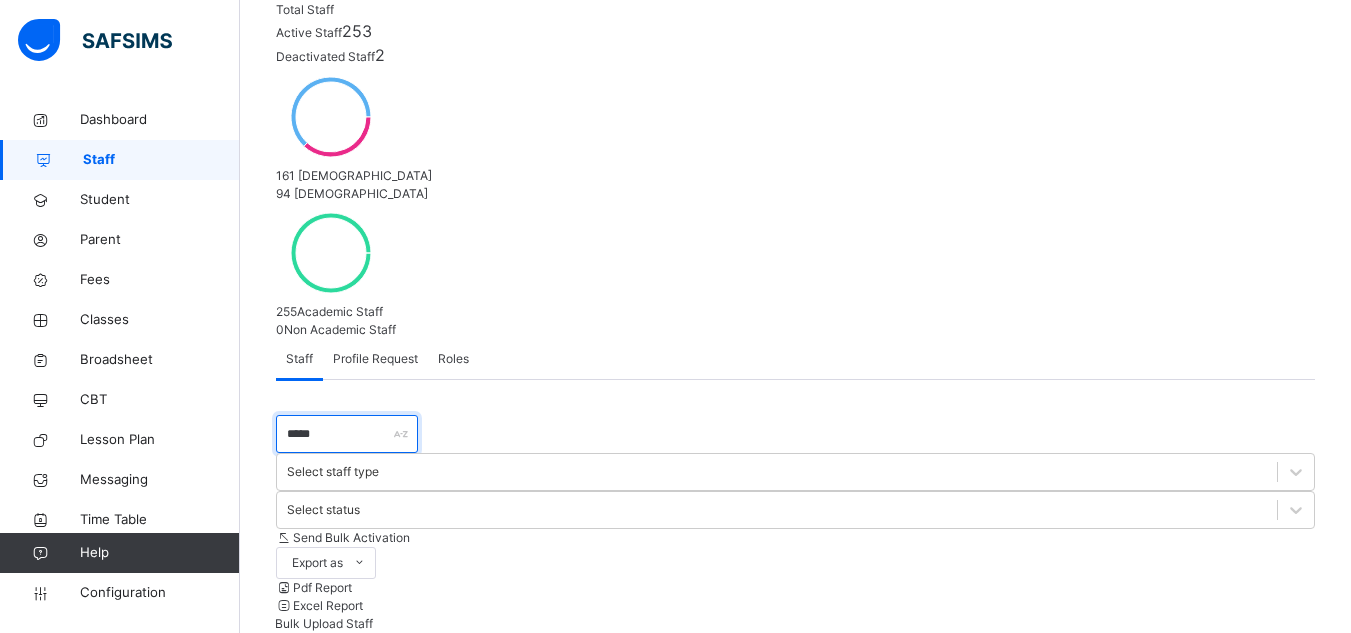 scroll, scrollTop: 108, scrollLeft: 0, axis: vertical 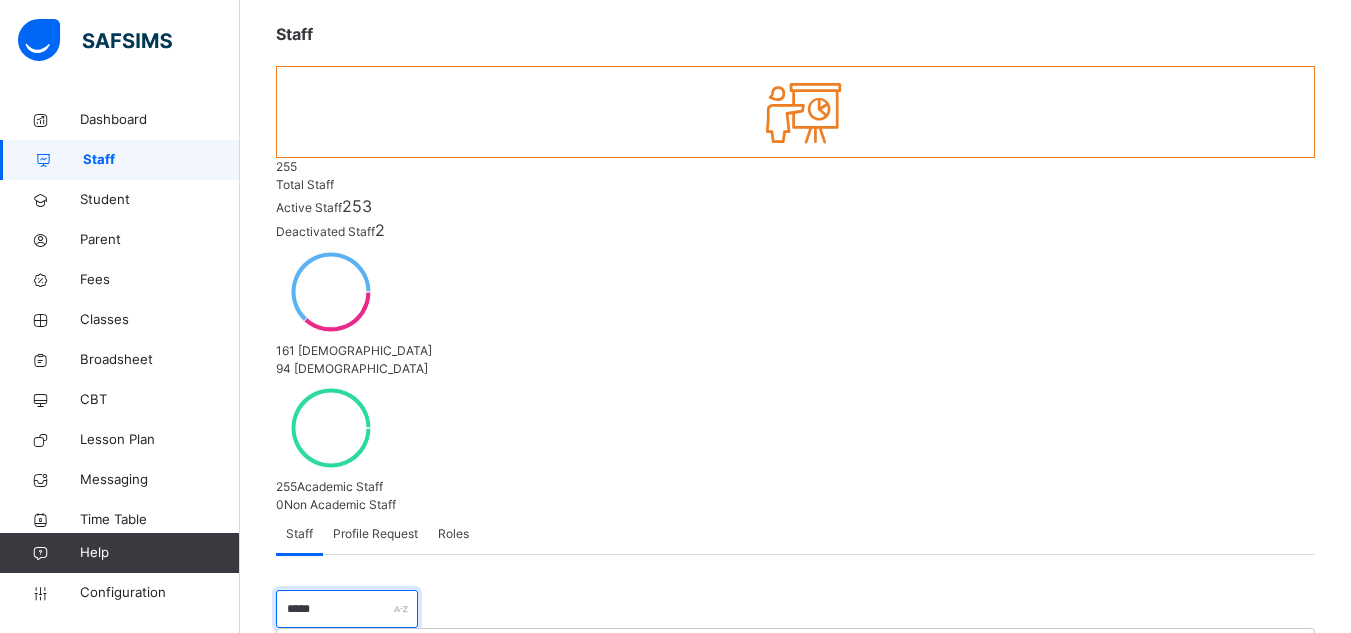 type on "*****" 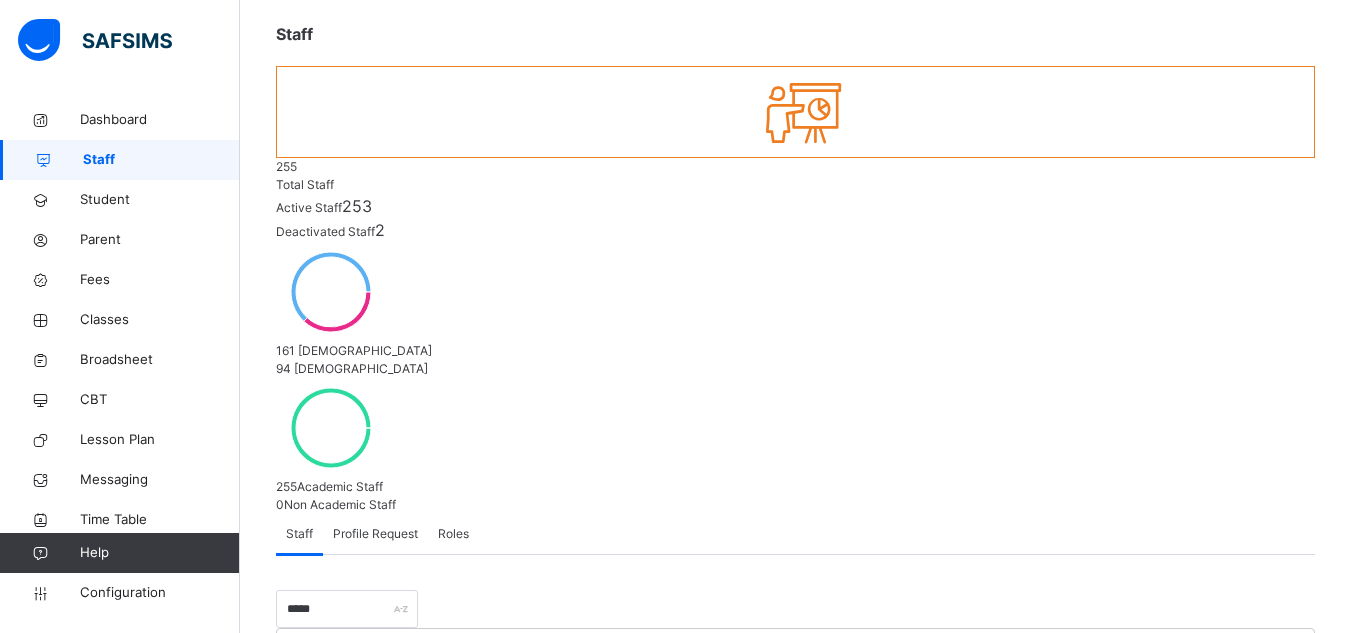 click on "[PERSON_NAME] NAJIB" at bounding box center (369, 945) 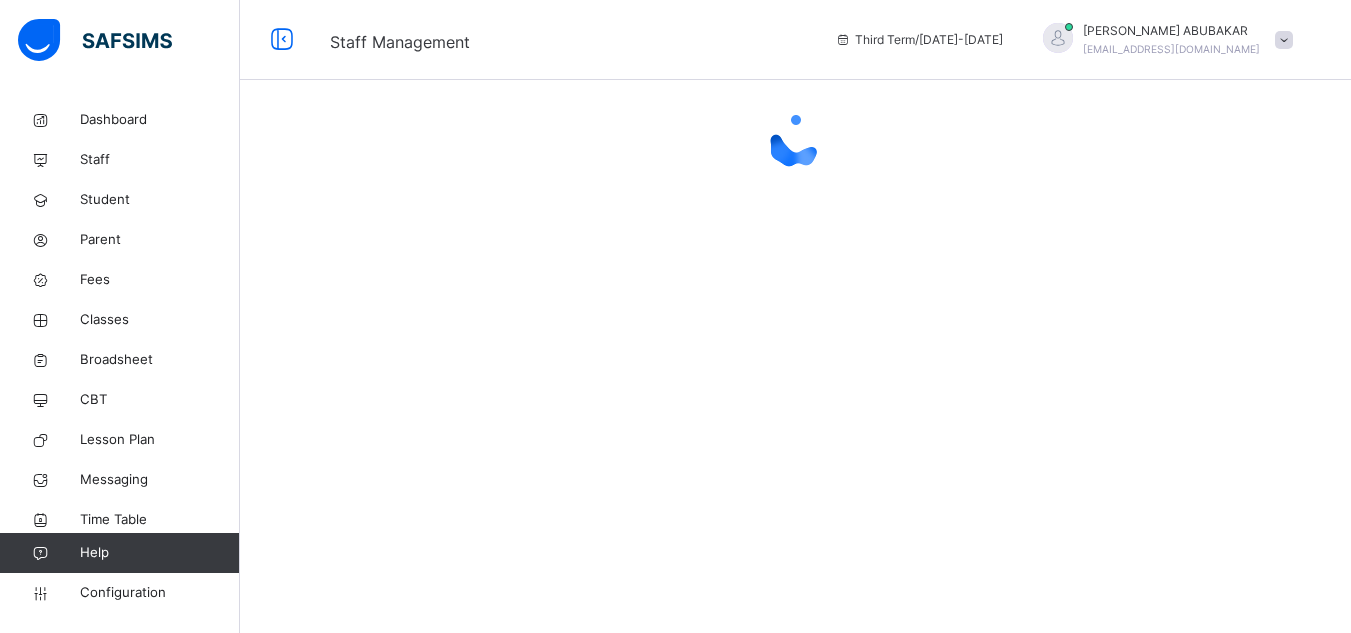 scroll, scrollTop: 0, scrollLeft: 0, axis: both 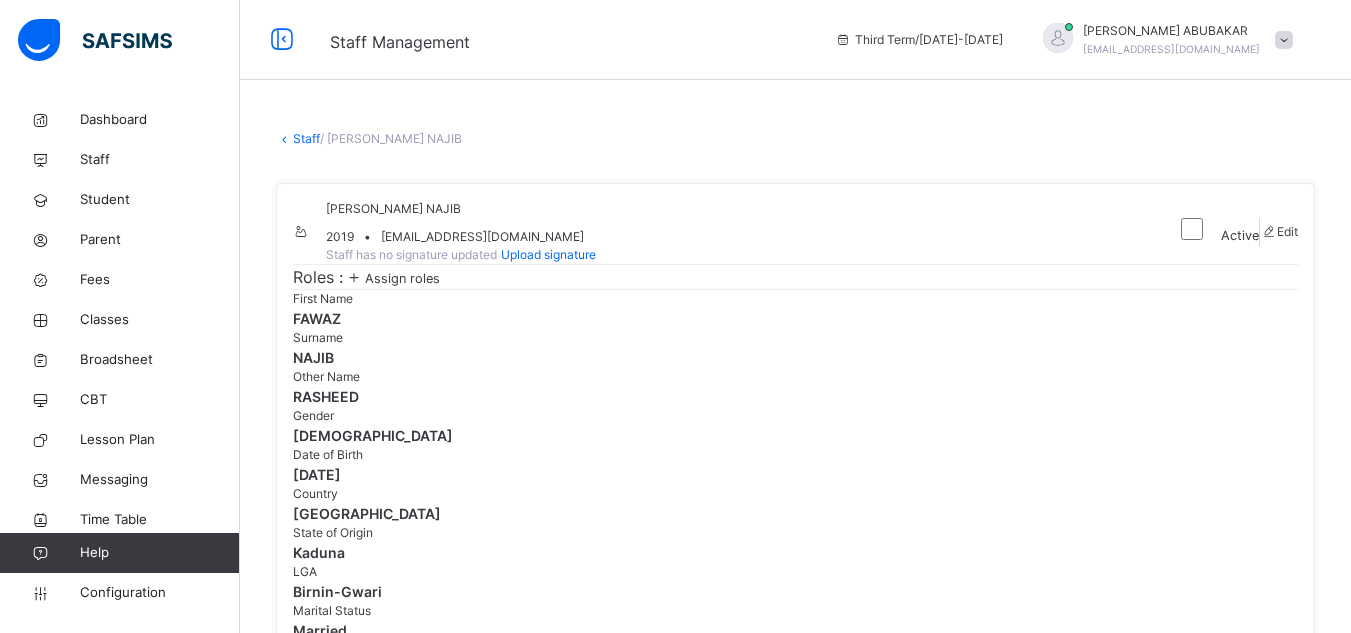 click on "Assign roles" at bounding box center [402, 278] 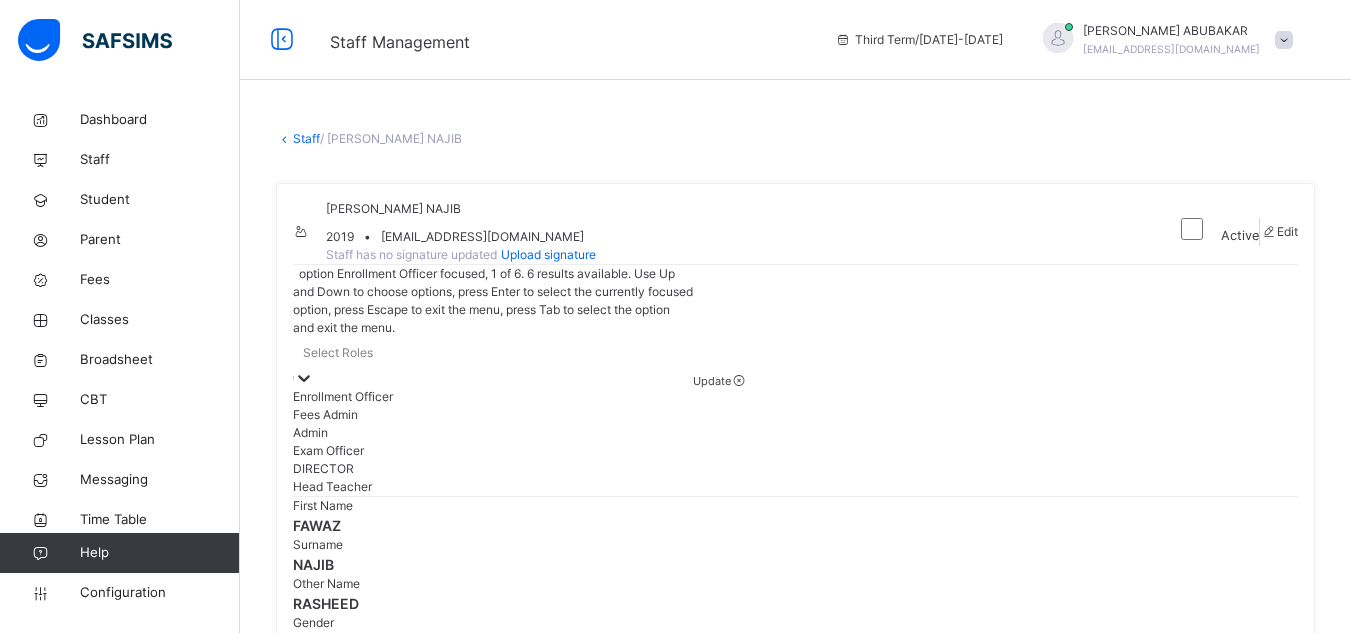 click 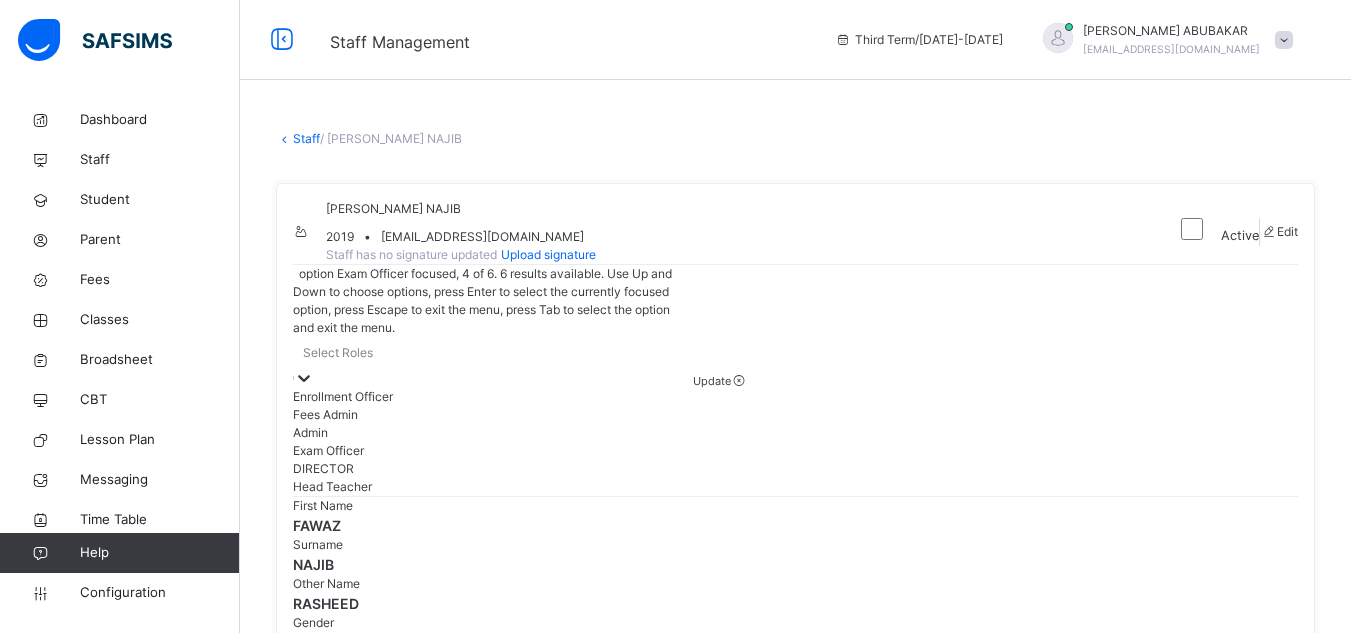 click on "Exam Officer" at bounding box center (493, 451) 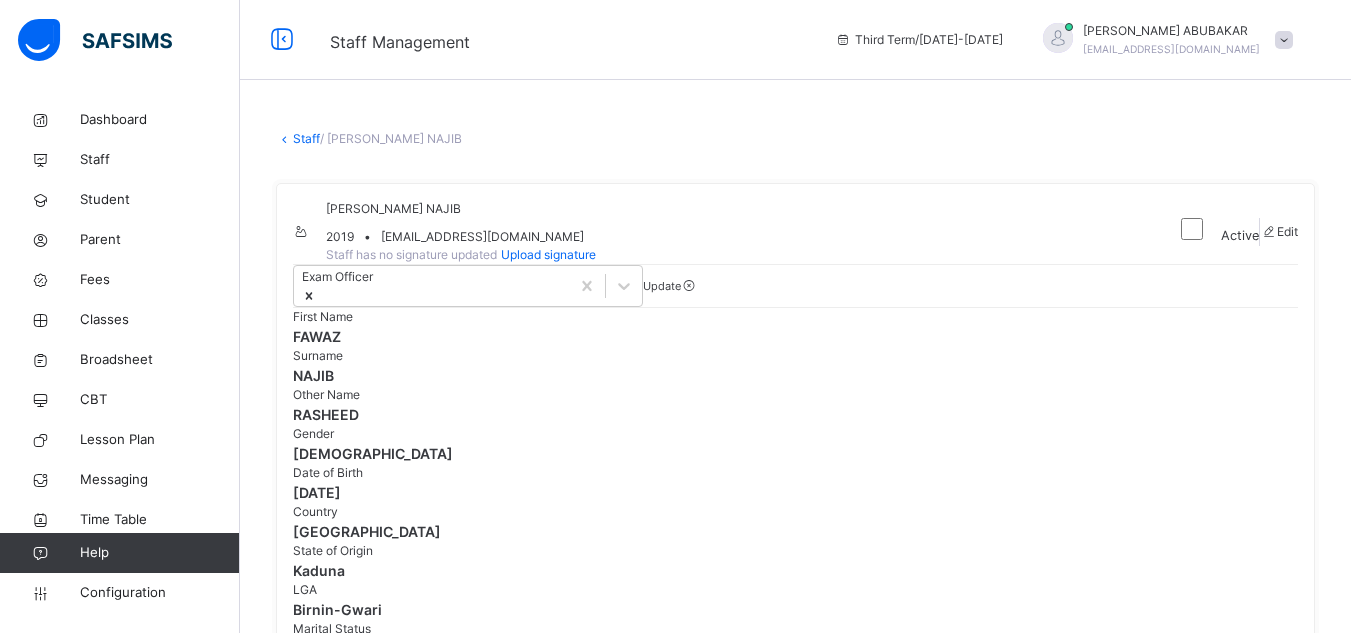 click on "Update" at bounding box center (662, 286) 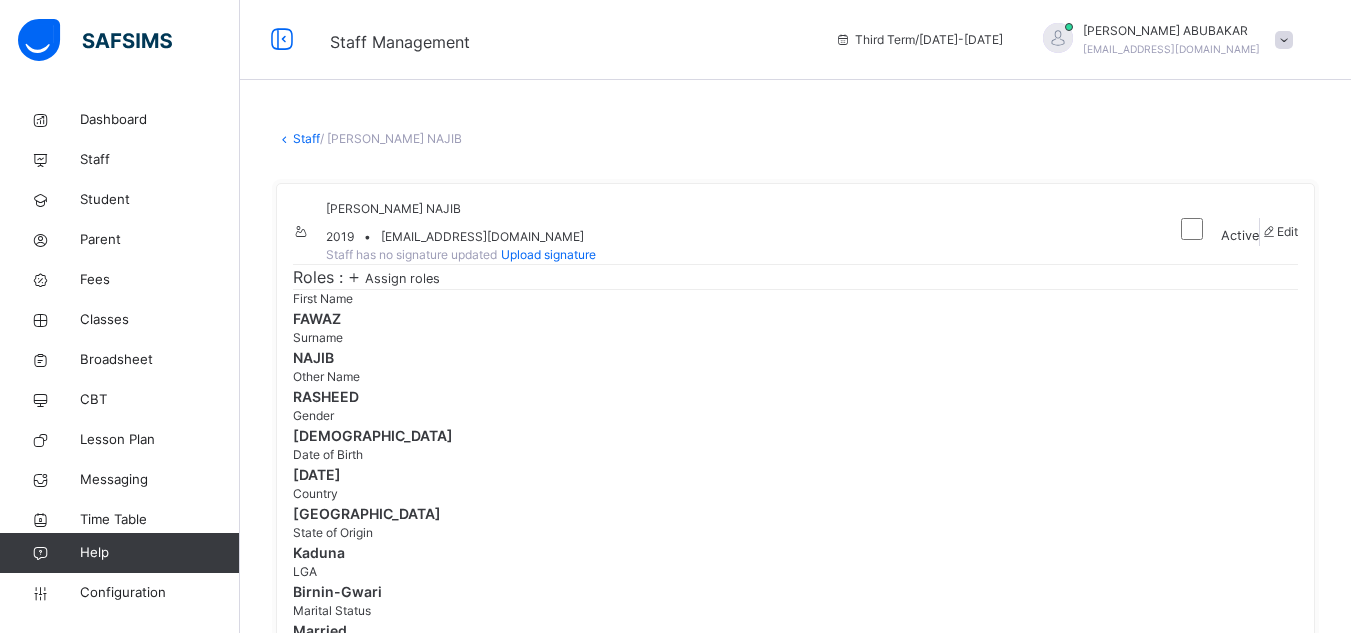 click on "Roles :    Assign roles" at bounding box center (795, 276) 